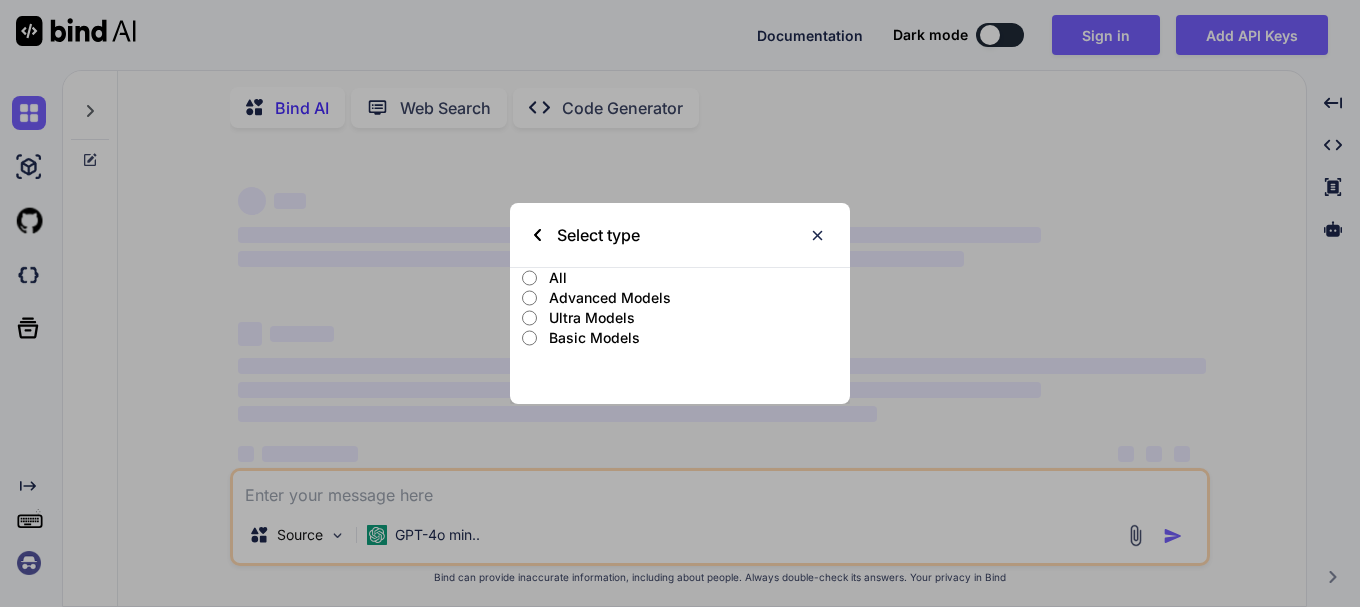 scroll, scrollTop: 0, scrollLeft: 0, axis: both 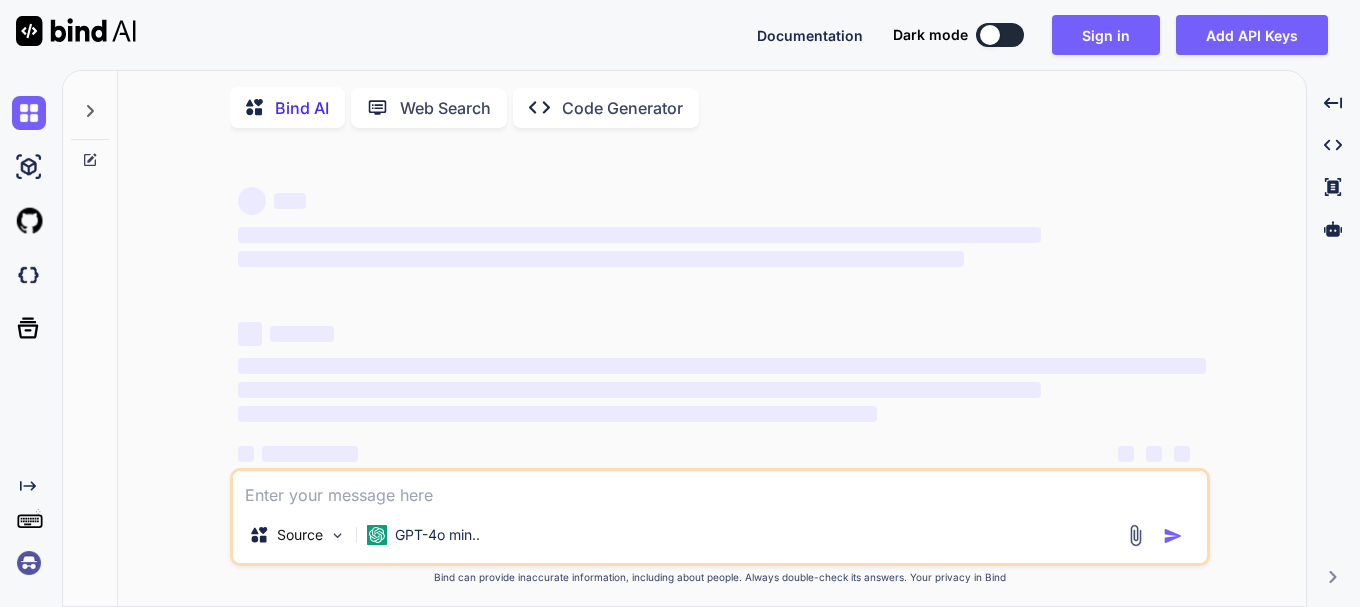 click at bounding box center [720, 489] 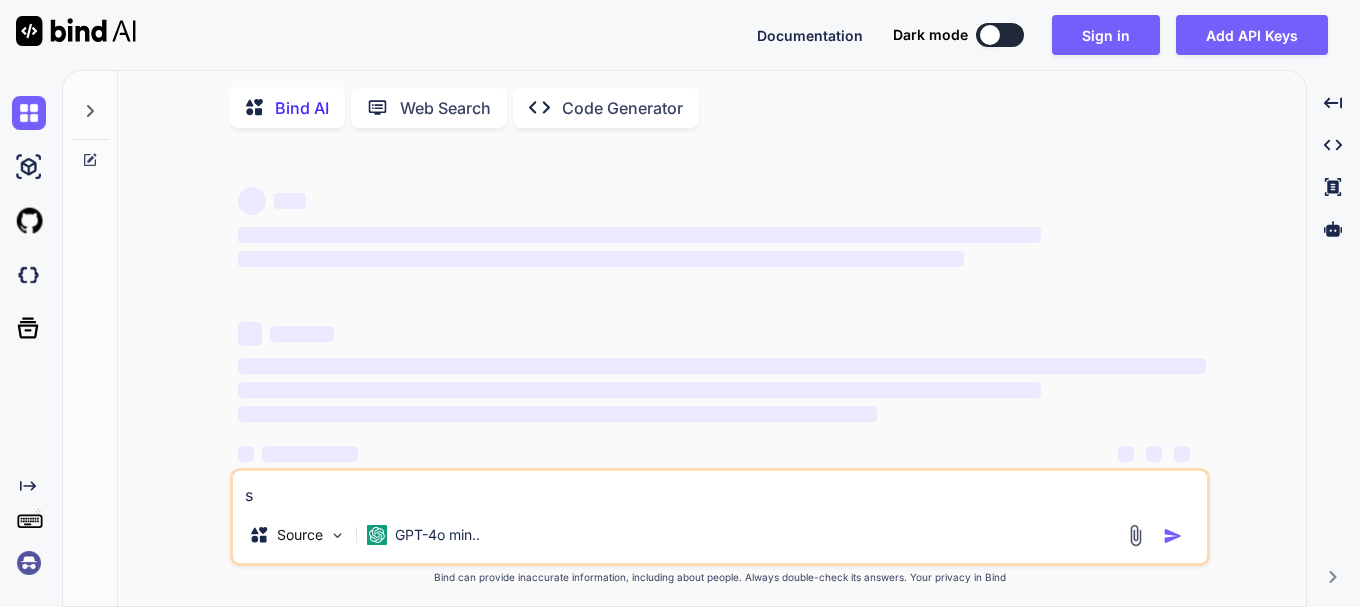 type on "sa" 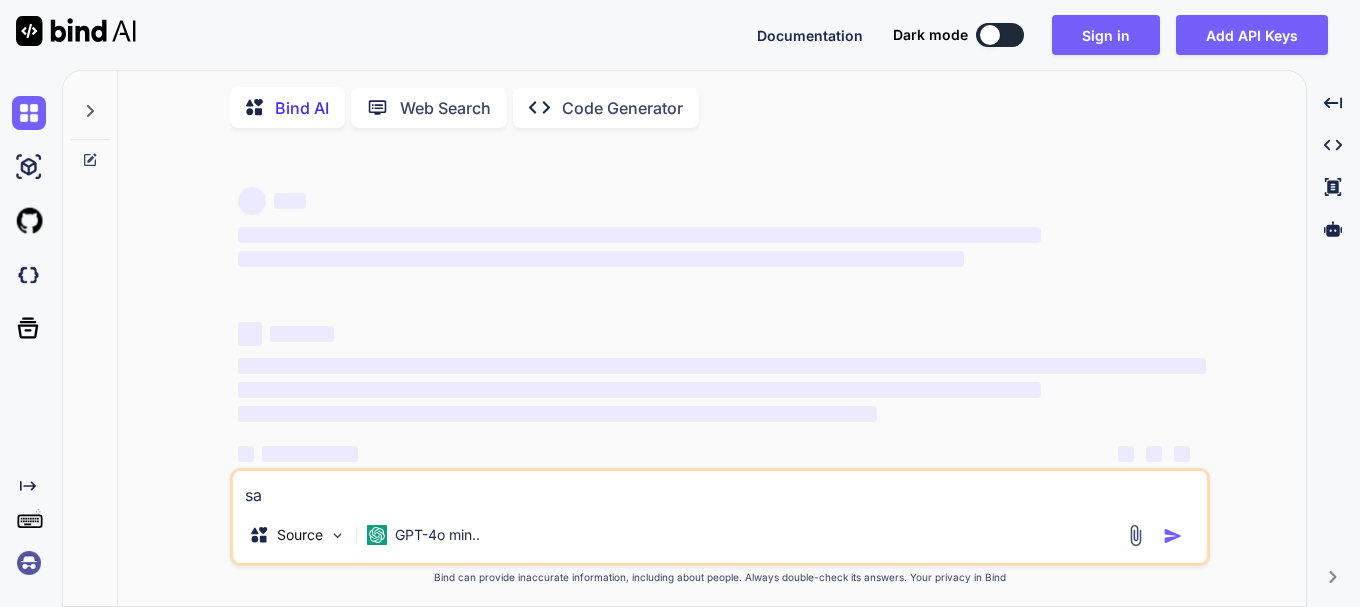 scroll, scrollTop: 0, scrollLeft: 0, axis: both 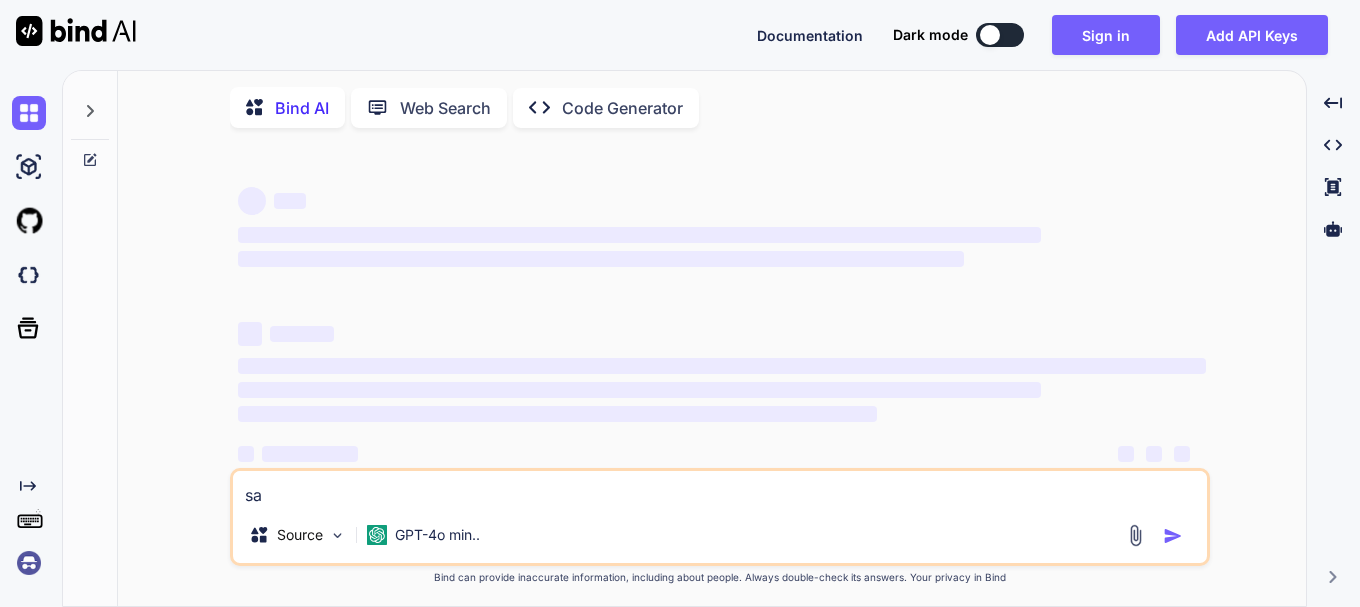 type on "saa" 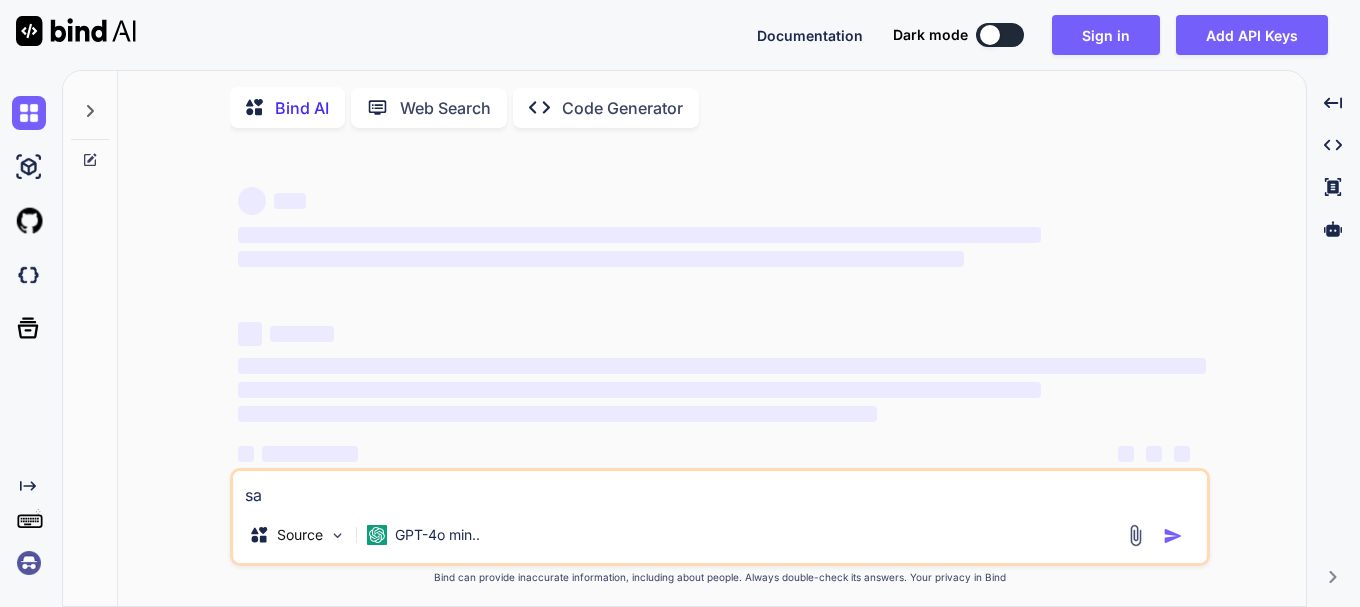 type on "x" 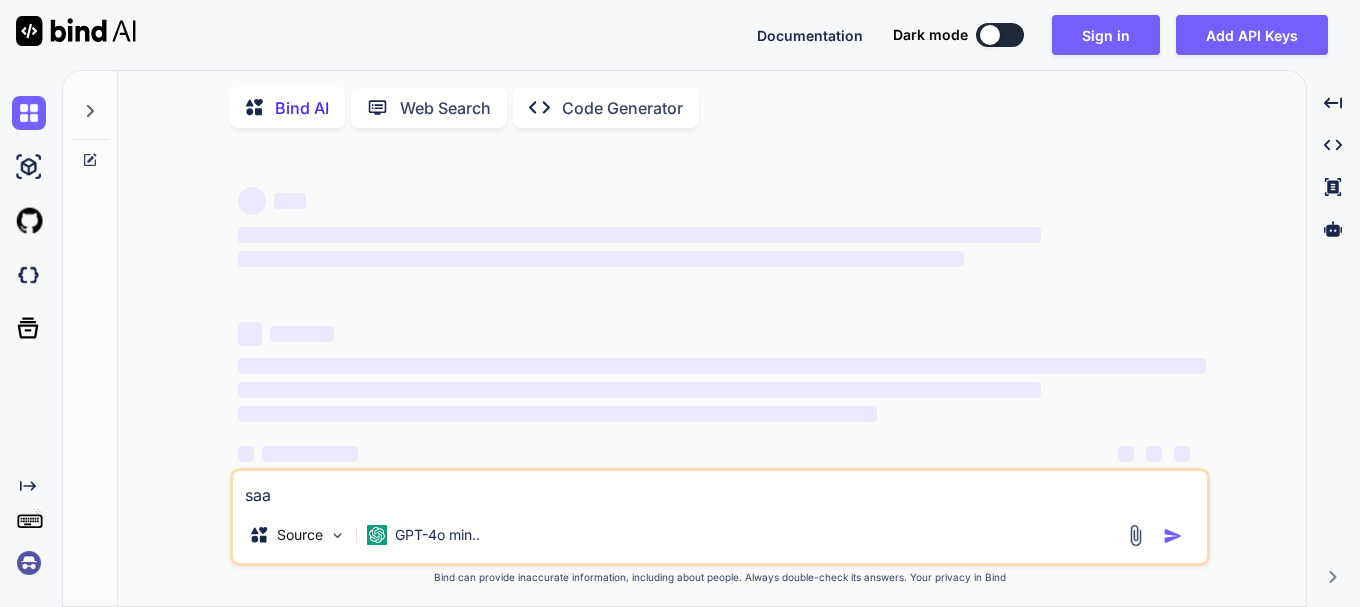 type on "saas" 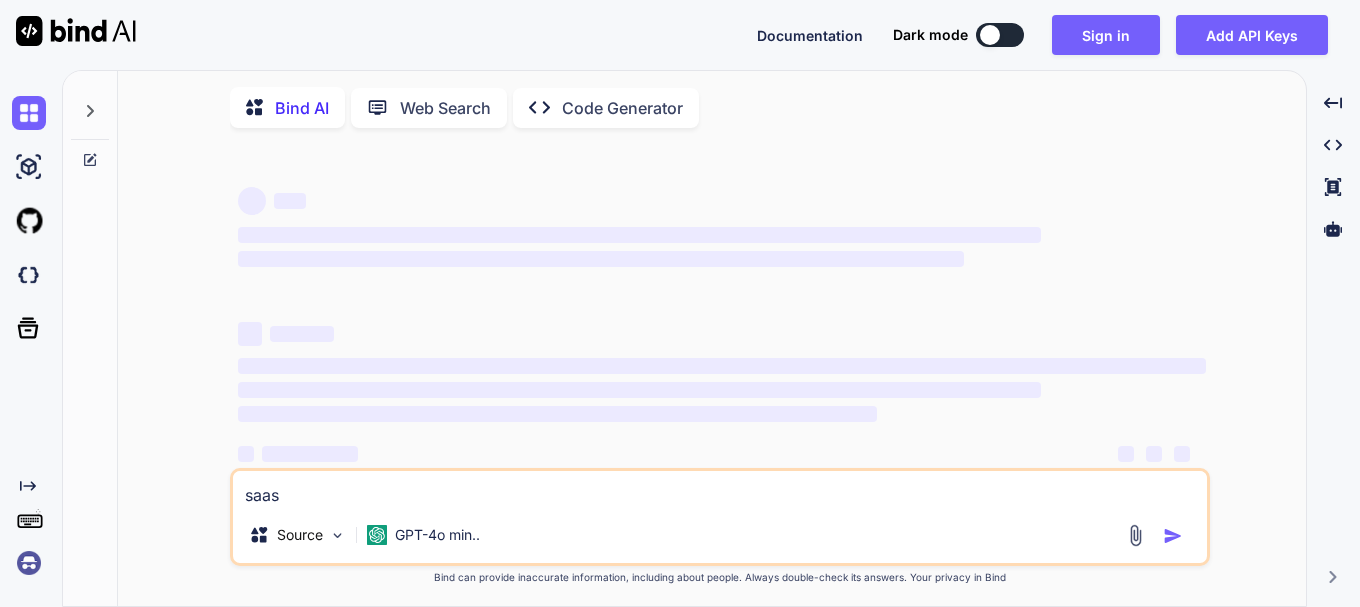 type on "saasf" 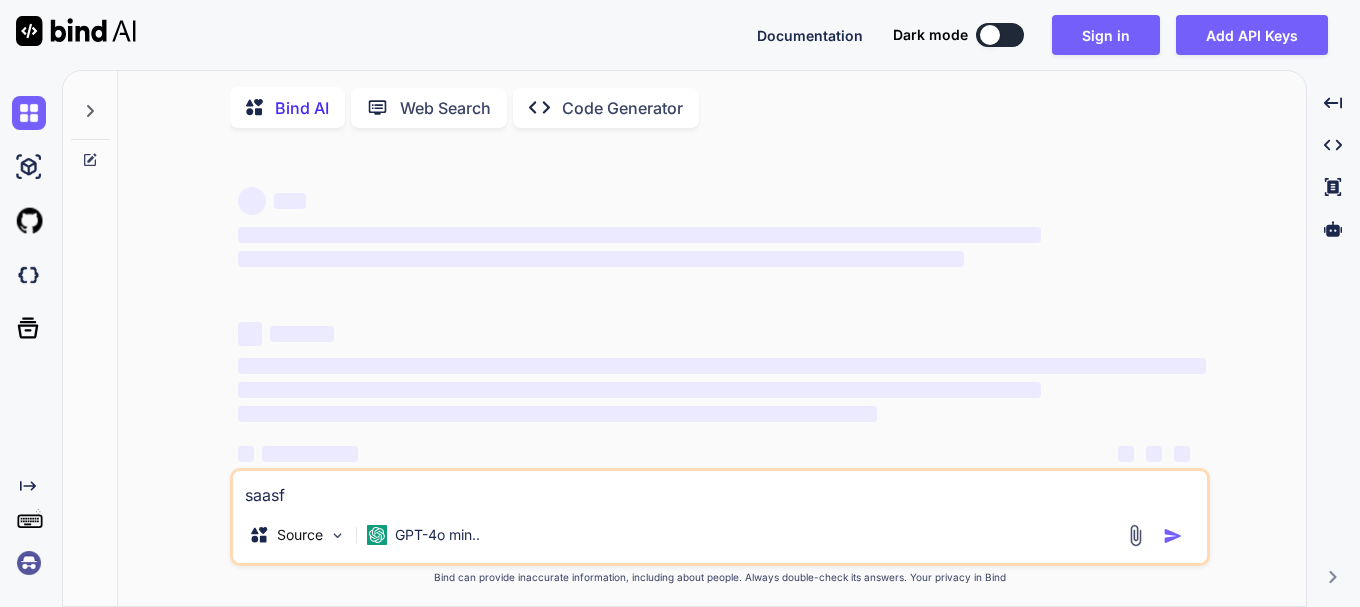 type on "saasfe" 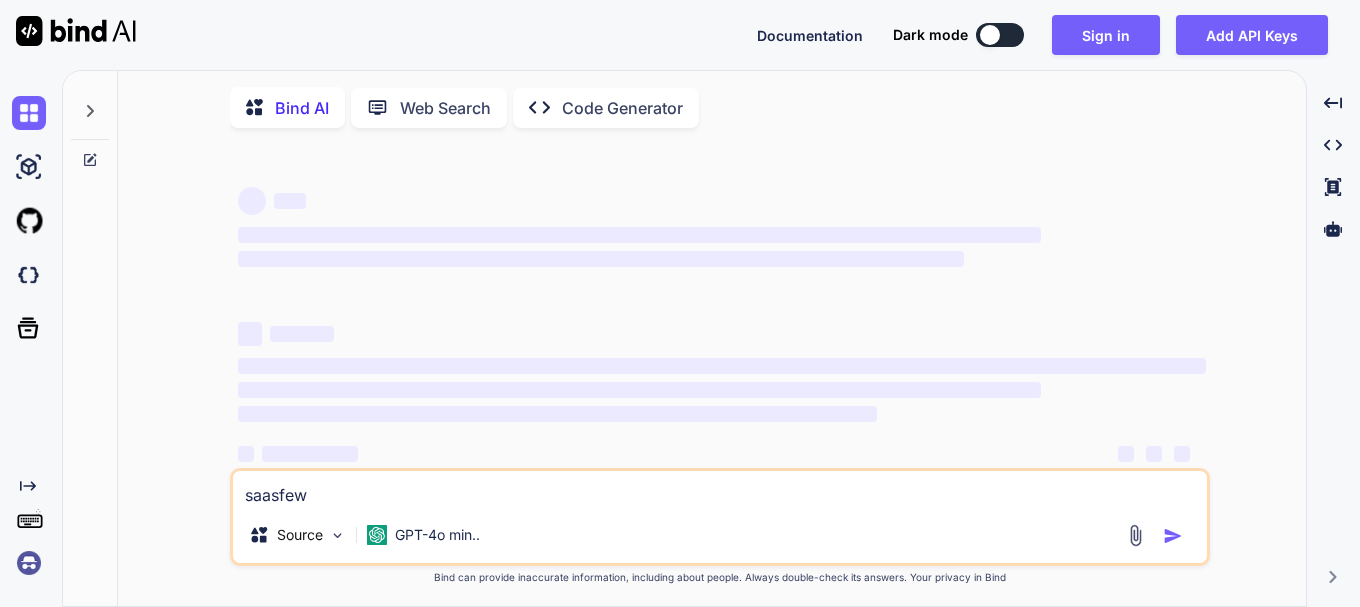type on "saasfewq" 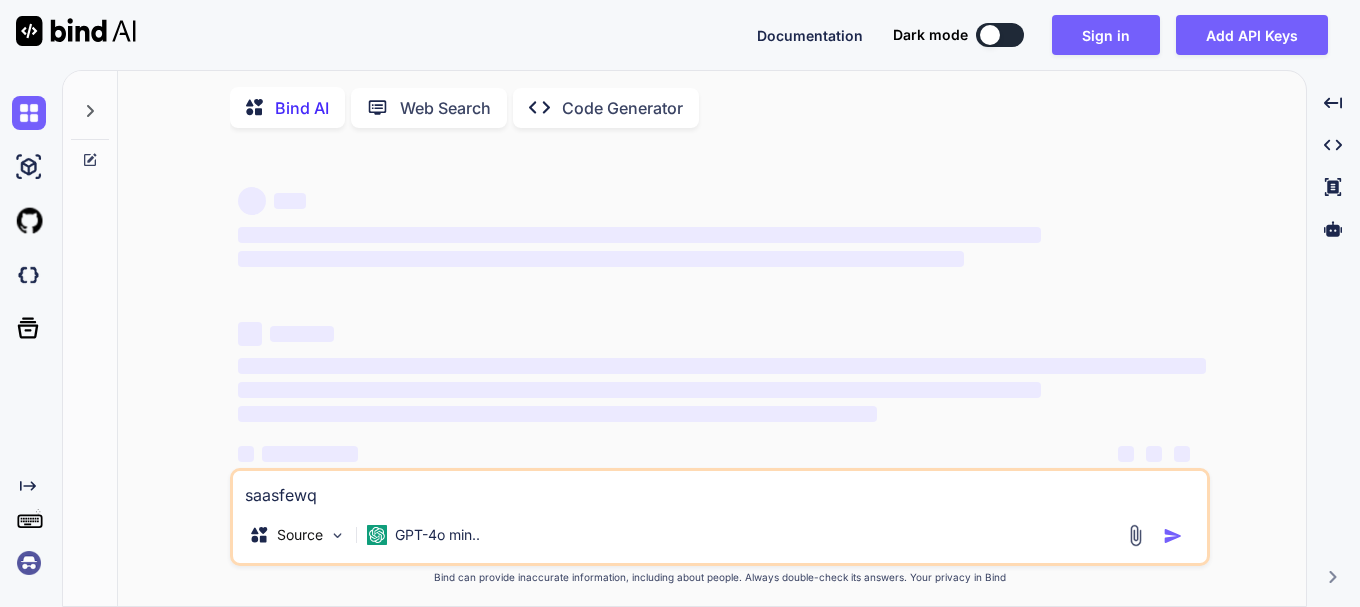 type on "saasfewqf" 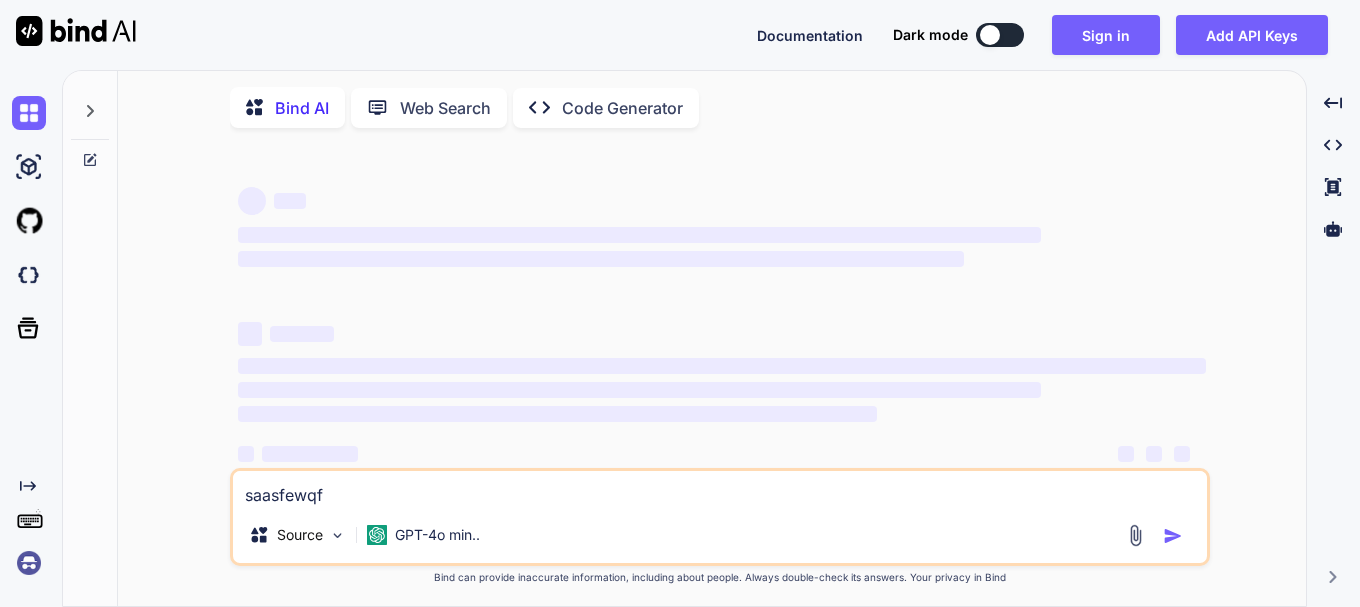 type on "x" 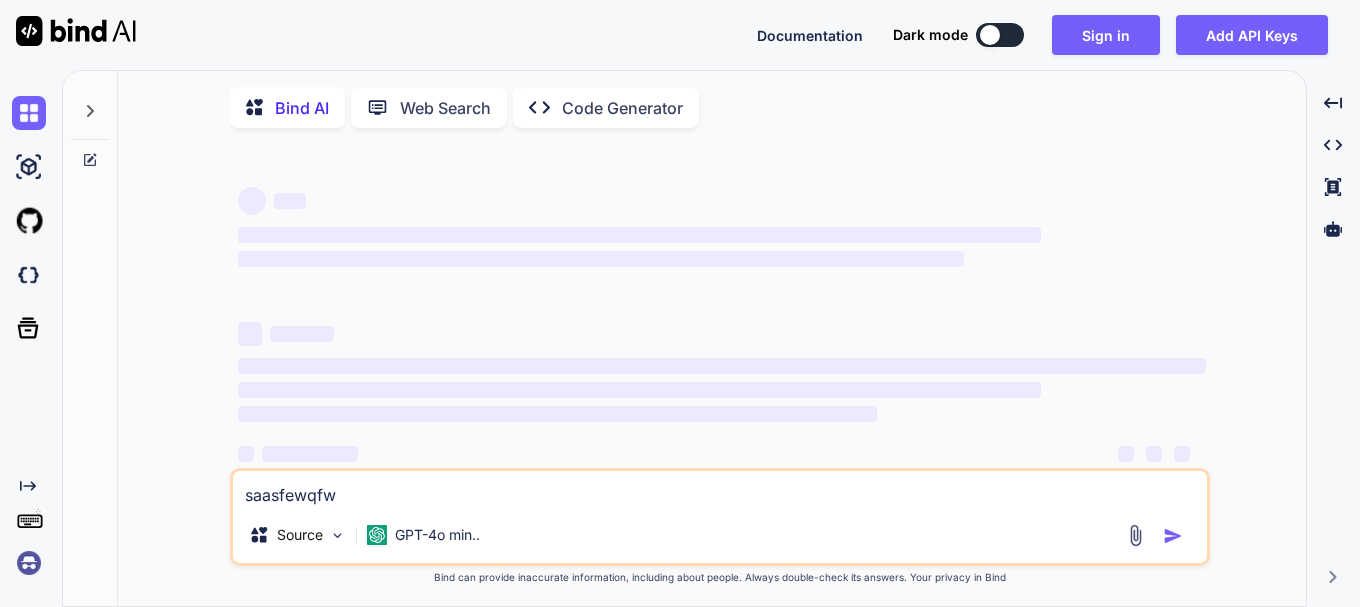 type on "saasfewqfwe" 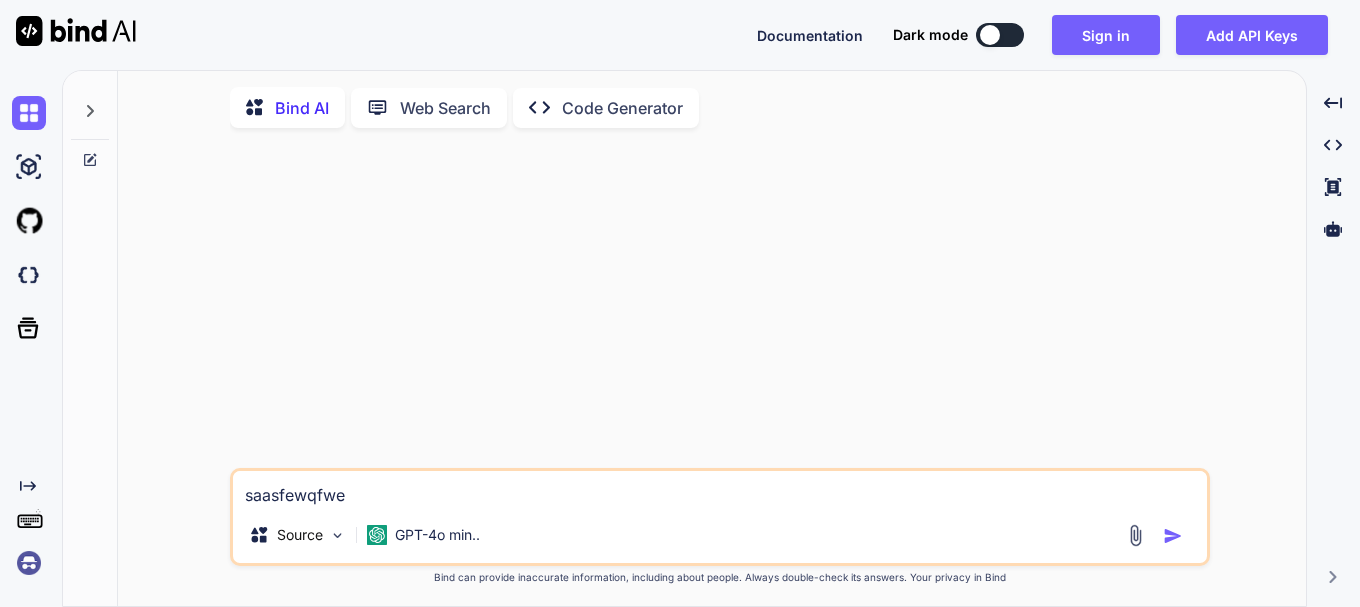 type on "x" 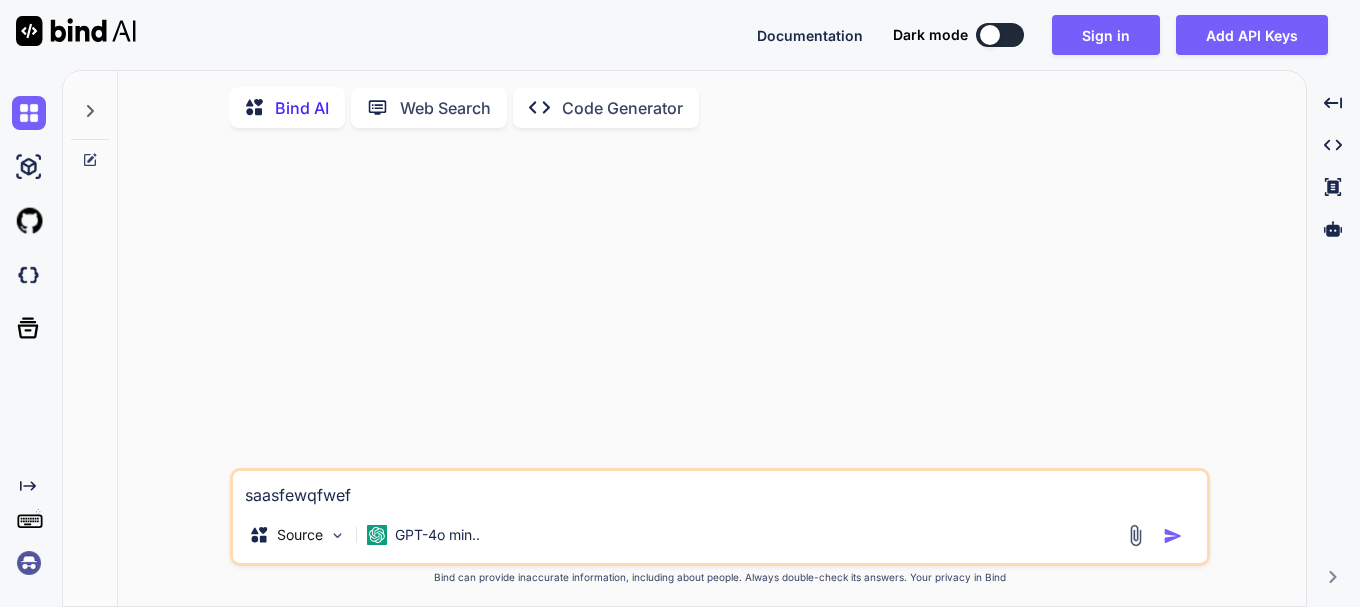 type on "saasfewqfwefg" 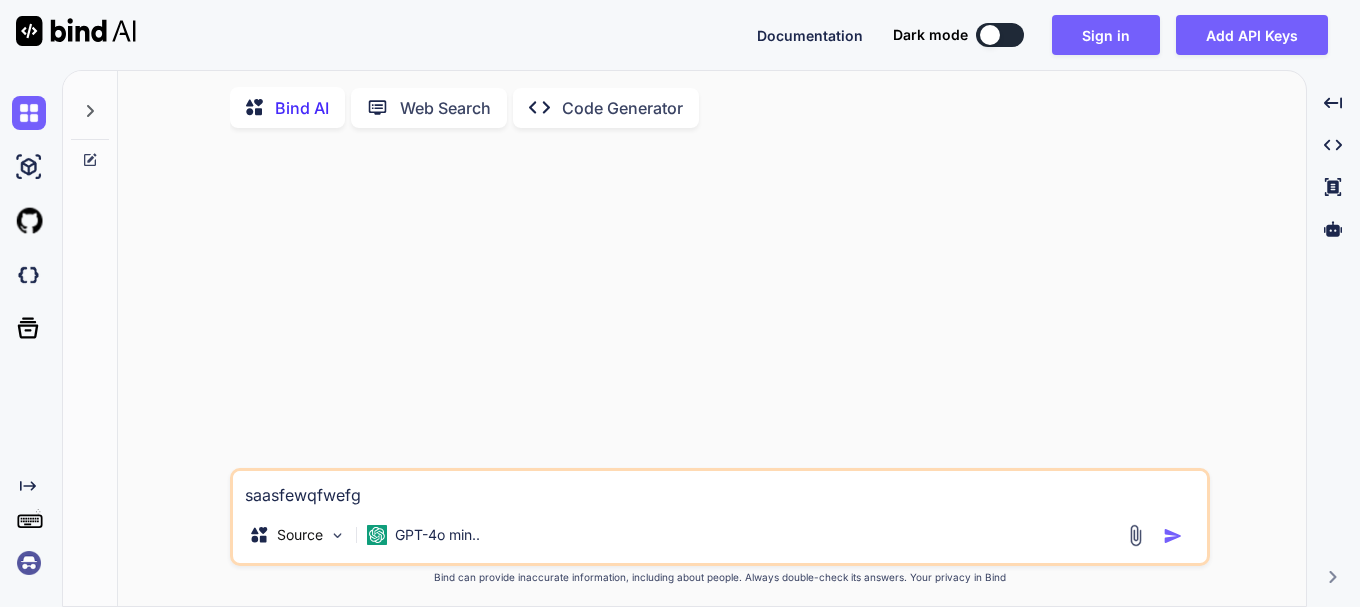 type on "saasfewqfwefg" 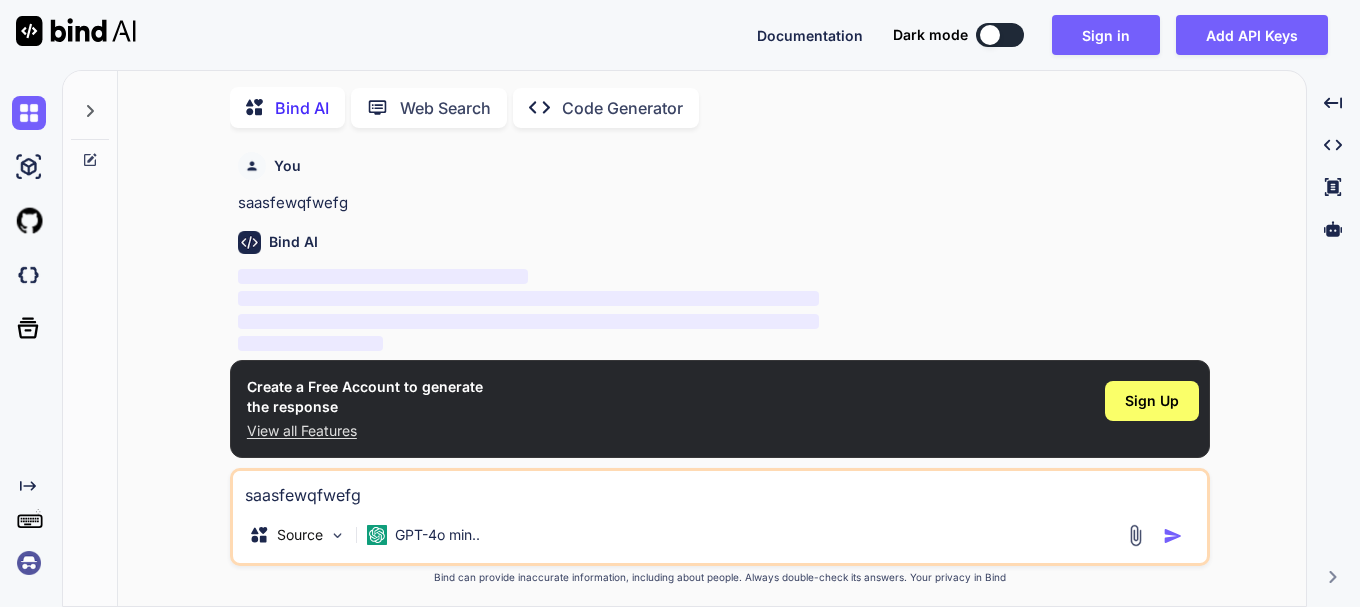 type on "x" 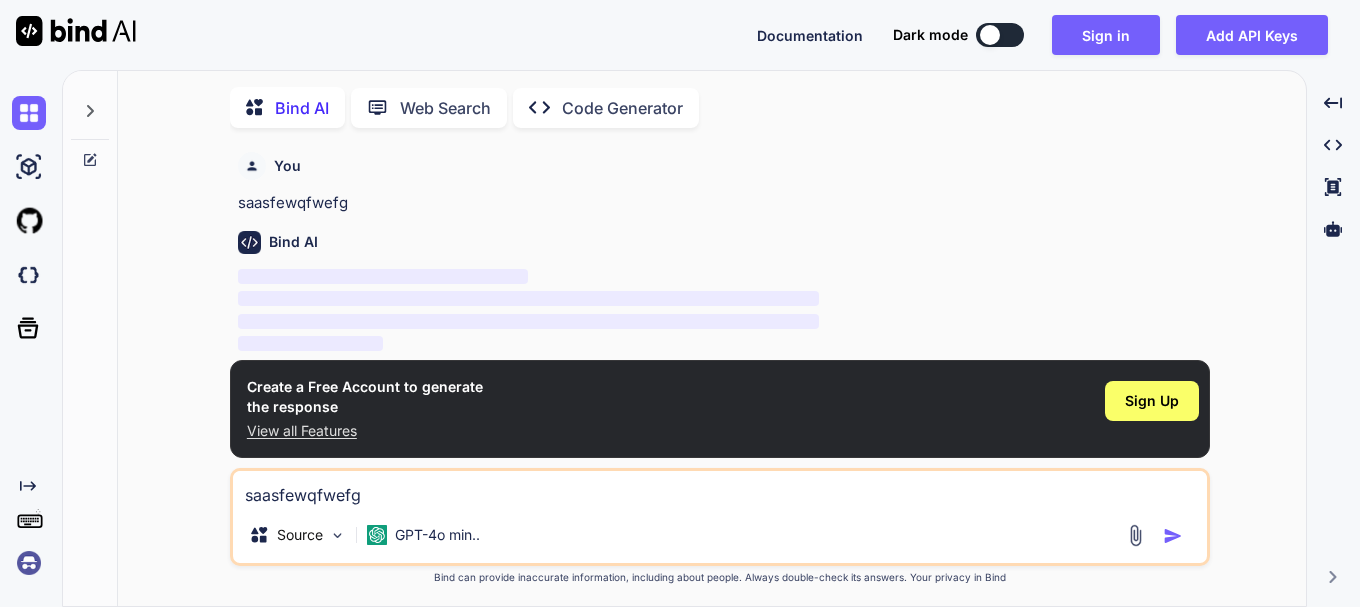 scroll, scrollTop: 8, scrollLeft: 0, axis: vertical 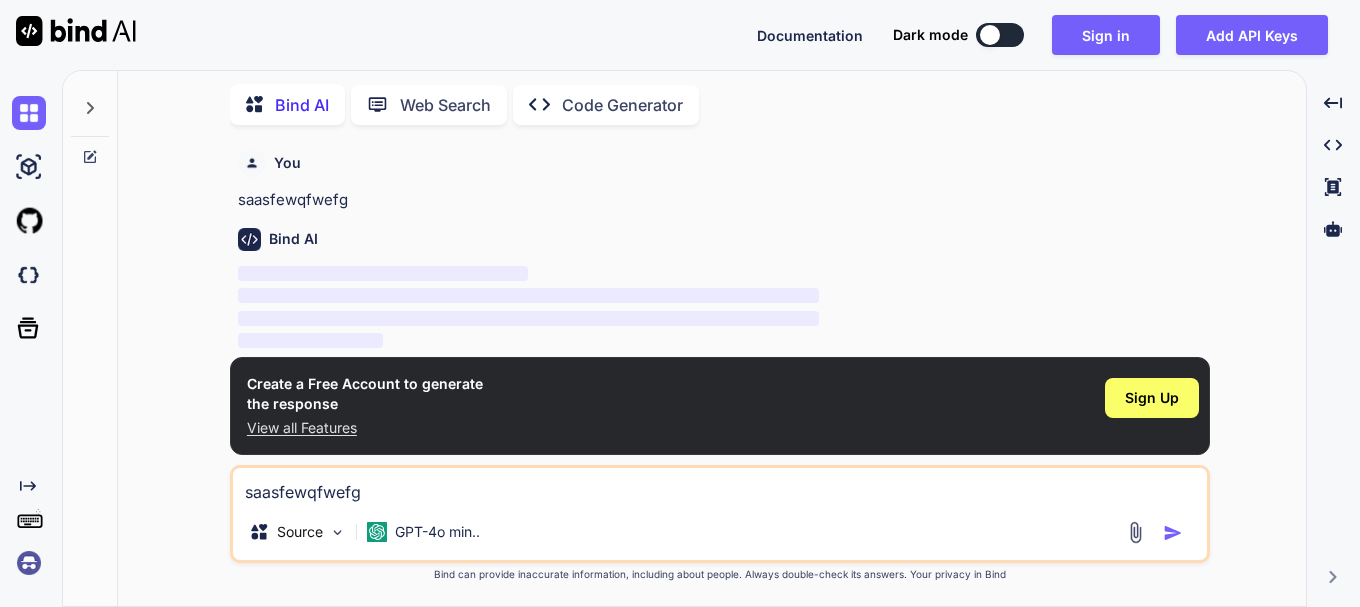 click on "‌" at bounding box center (722, 274) 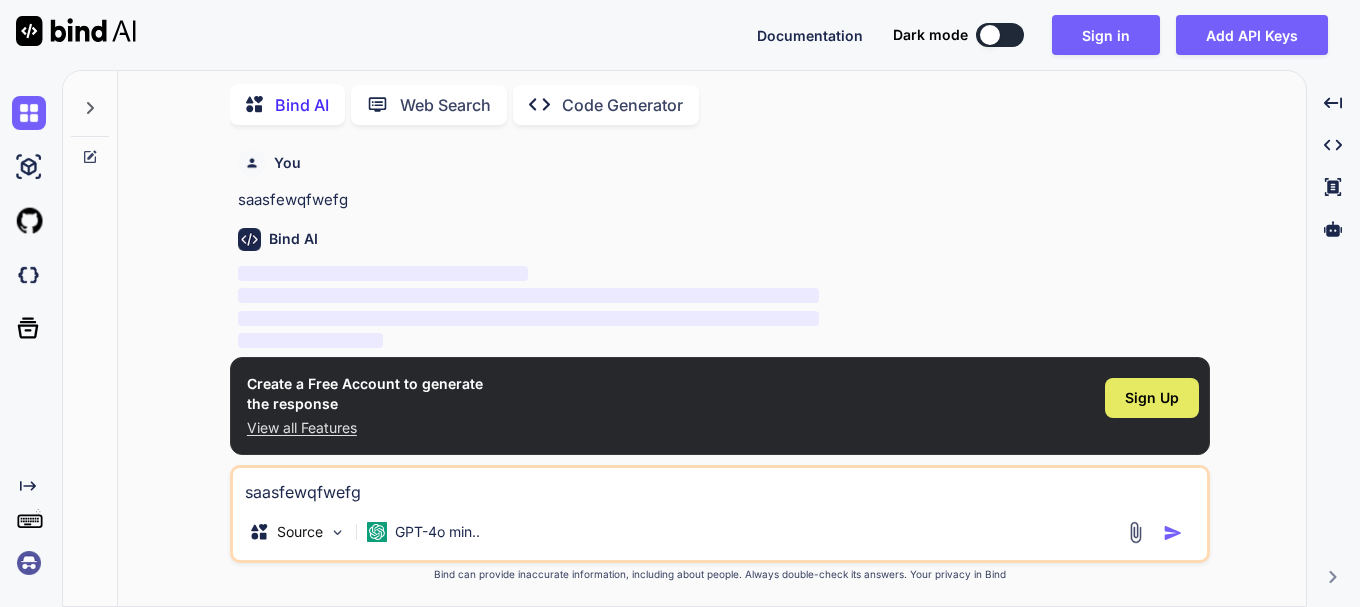 click on "Sign Up" at bounding box center (1152, 398) 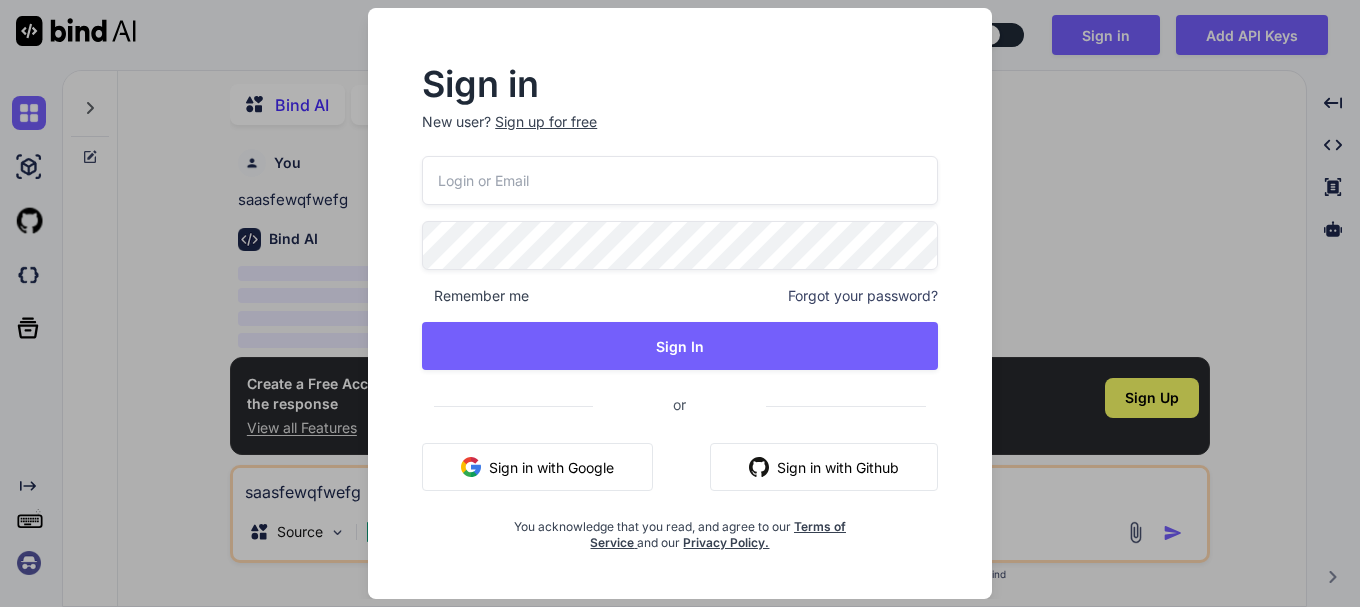 click on "Sign in with Google" at bounding box center [537, 467] 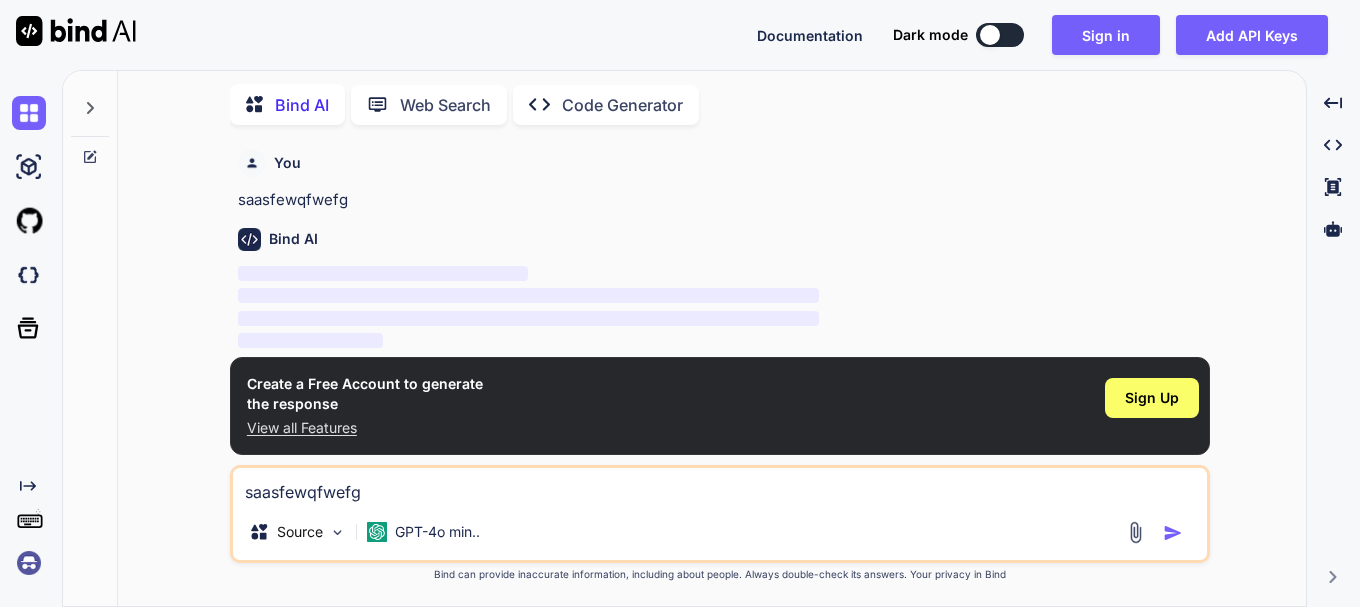 click on "saasfewqfwefg" at bounding box center [720, 486] 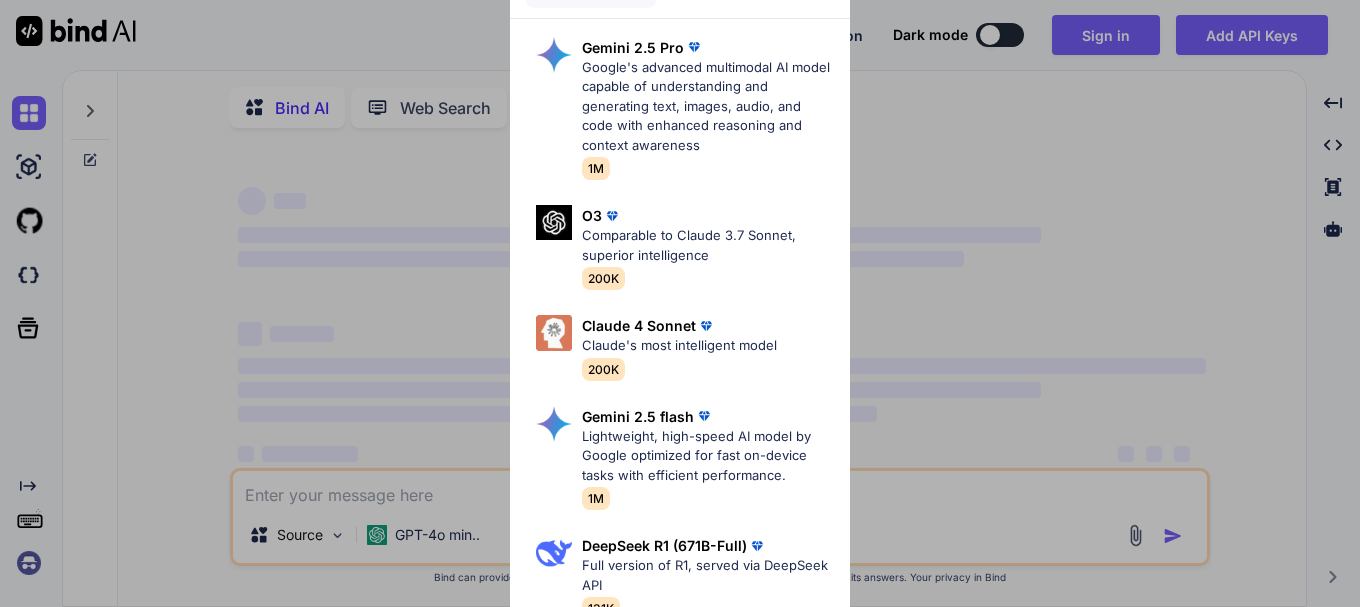 scroll, scrollTop: 0, scrollLeft: 0, axis: both 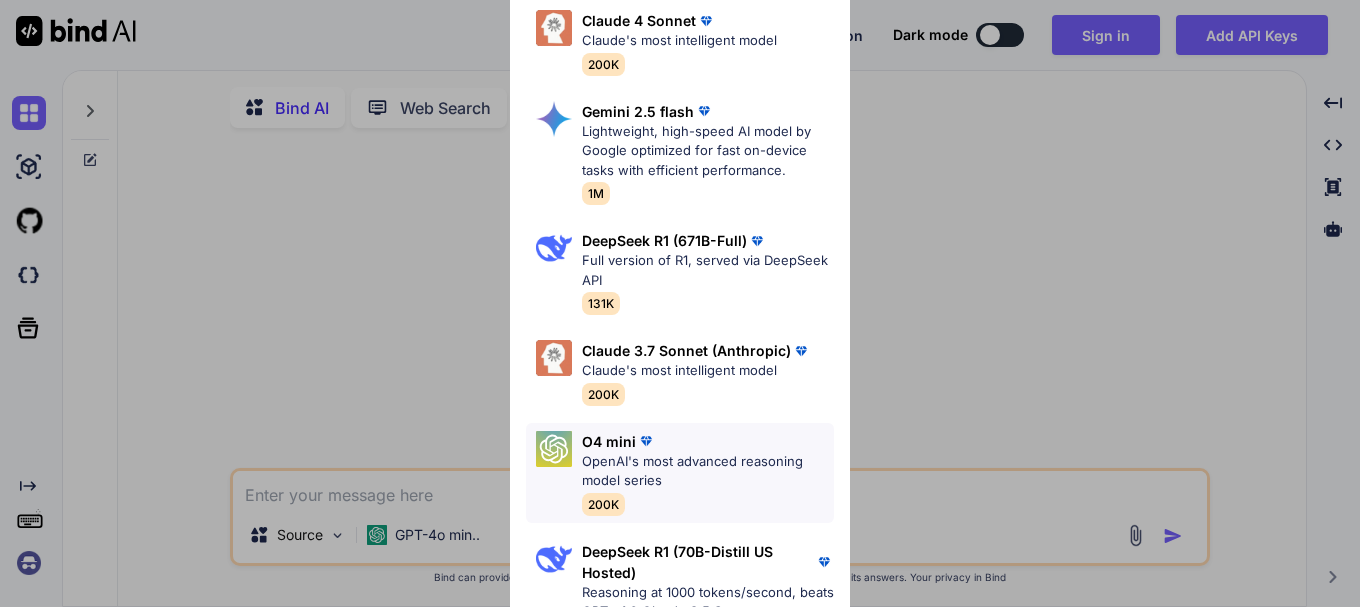 type on "x" 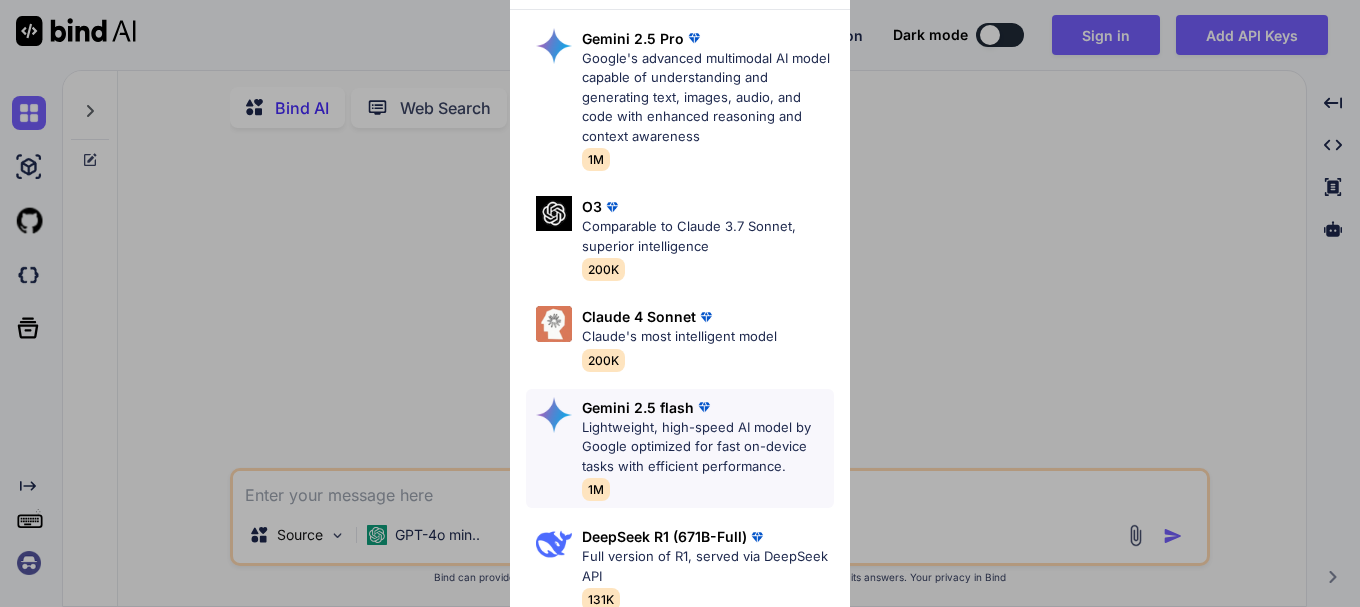 scroll, scrollTop: 0, scrollLeft: 0, axis: both 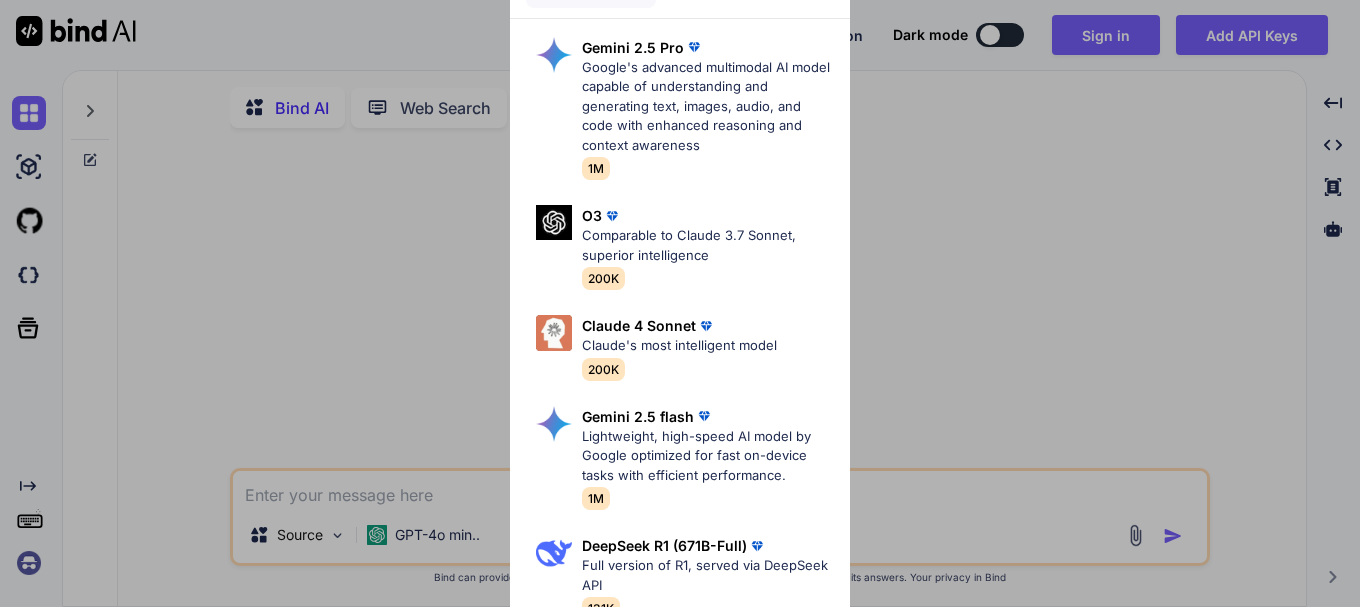 click on "Ultra Models Gemini 2.5 Pro Google's advanced multimodal AI model capable of understanding and generating text, images, audio, and code with enhanced reasoning and context awareness 1M O3 Comparable to Claude 3.7 Sonnet, superior intelligence 200K Claude 4 Sonnet Claude's most intelligent model 200K Gemini 2.5 flash Lightweight, high-speed AI model by Google optimized for fast on-device tasks with efficient performance. 1M DeepSeek R1 (671B-Full) Full version of R1, served via DeepSeek API 131K Claude 3.7 Sonnet (Anthropic) Claude's most intelligent model 200K O4 mini OpenAI's most advanced reasoning model series 200K DeepSeek R1 (70B-Distill US Hosted) Reasoning at 1000 tokens/second, beats GPT-o1 & Claude 3.5 Sonnet 128k" at bounding box center [680, 303] 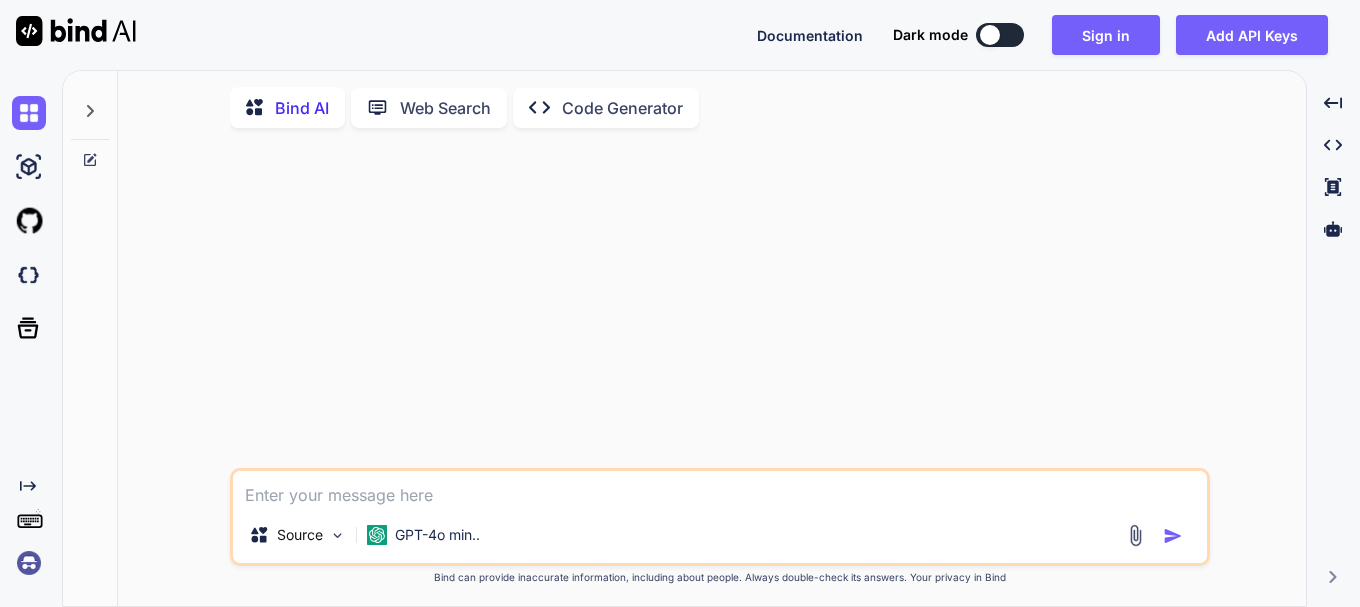 click at bounding box center [720, 489] 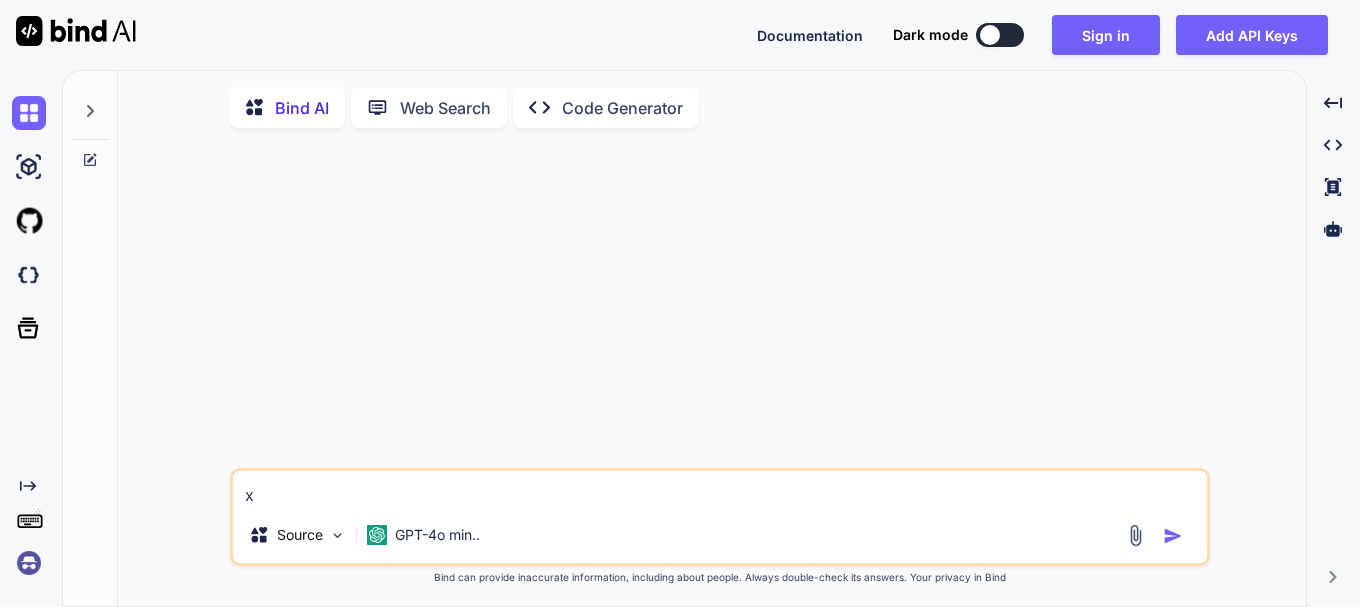type on "xd" 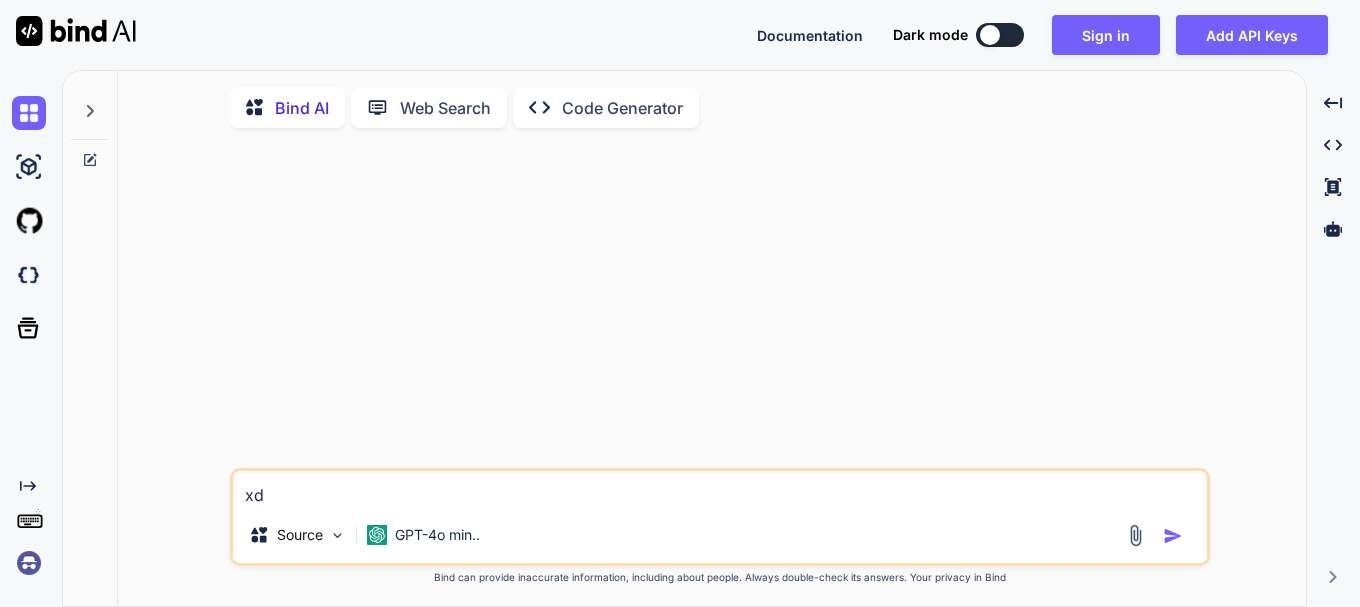 type on "xda" 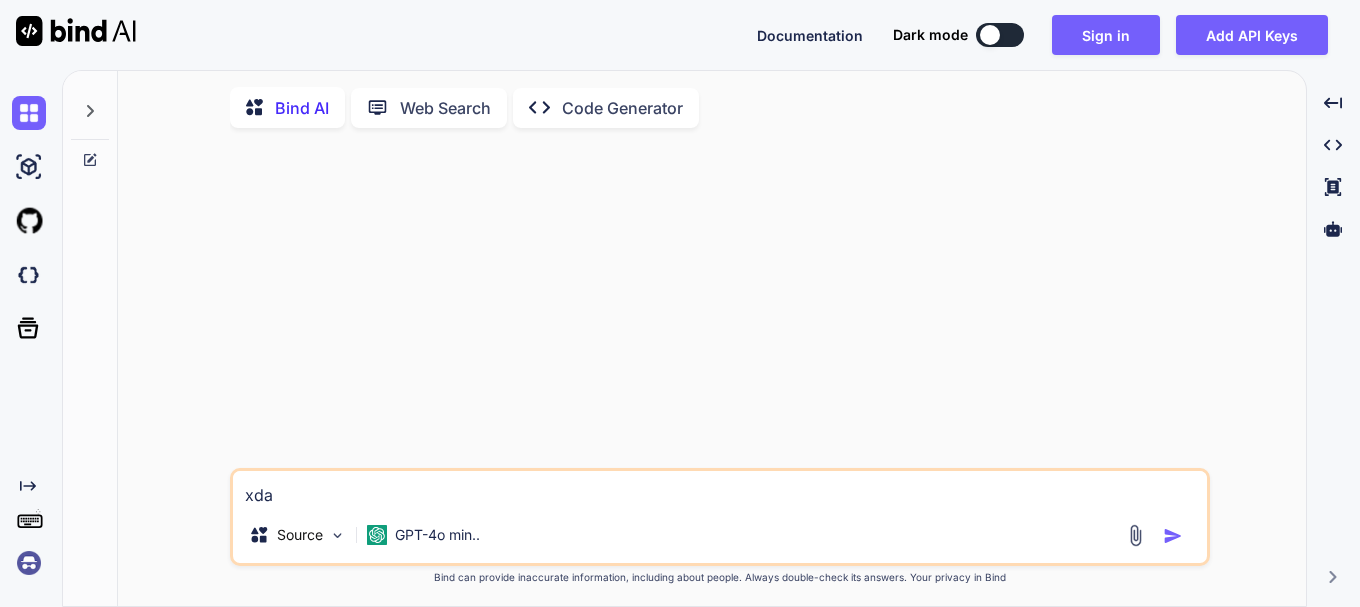 type on "xdas" 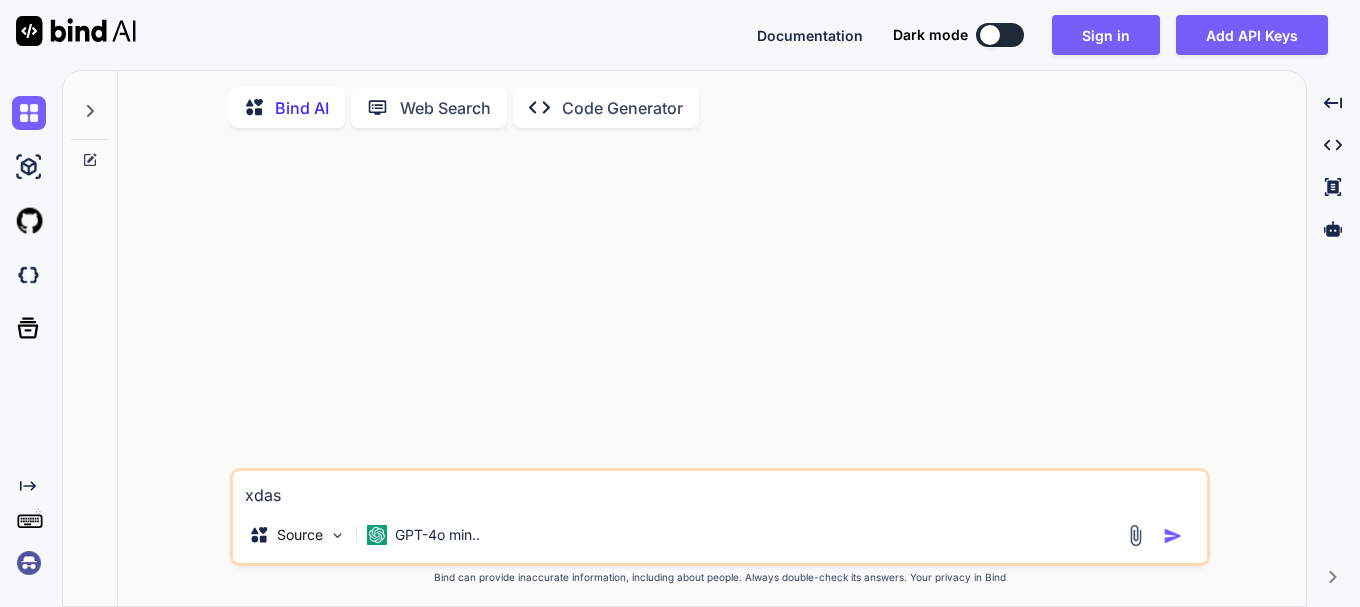 type on "x" 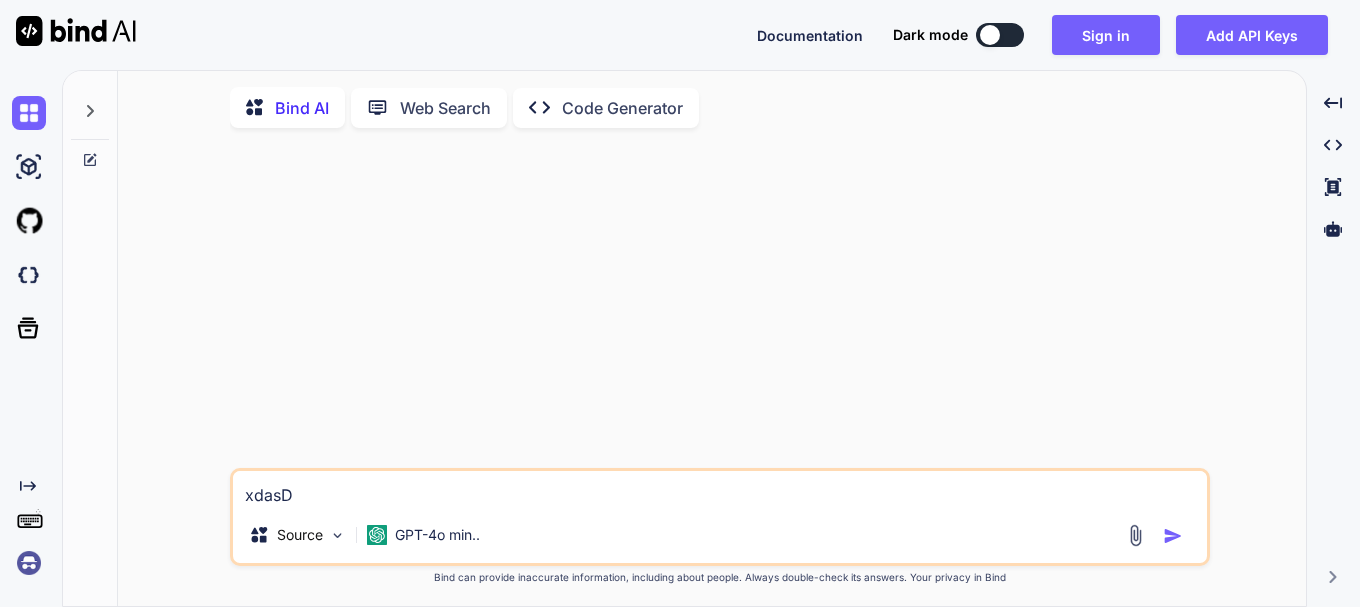 type on "xdasDX" 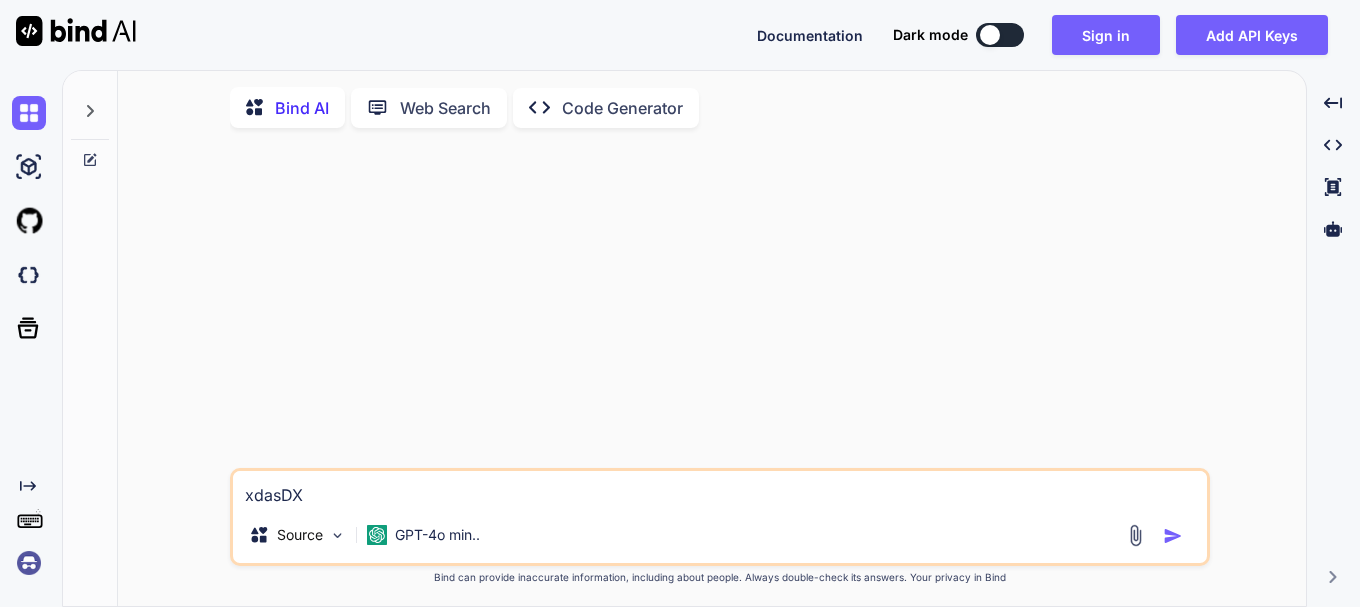 type on "xdasDXd" 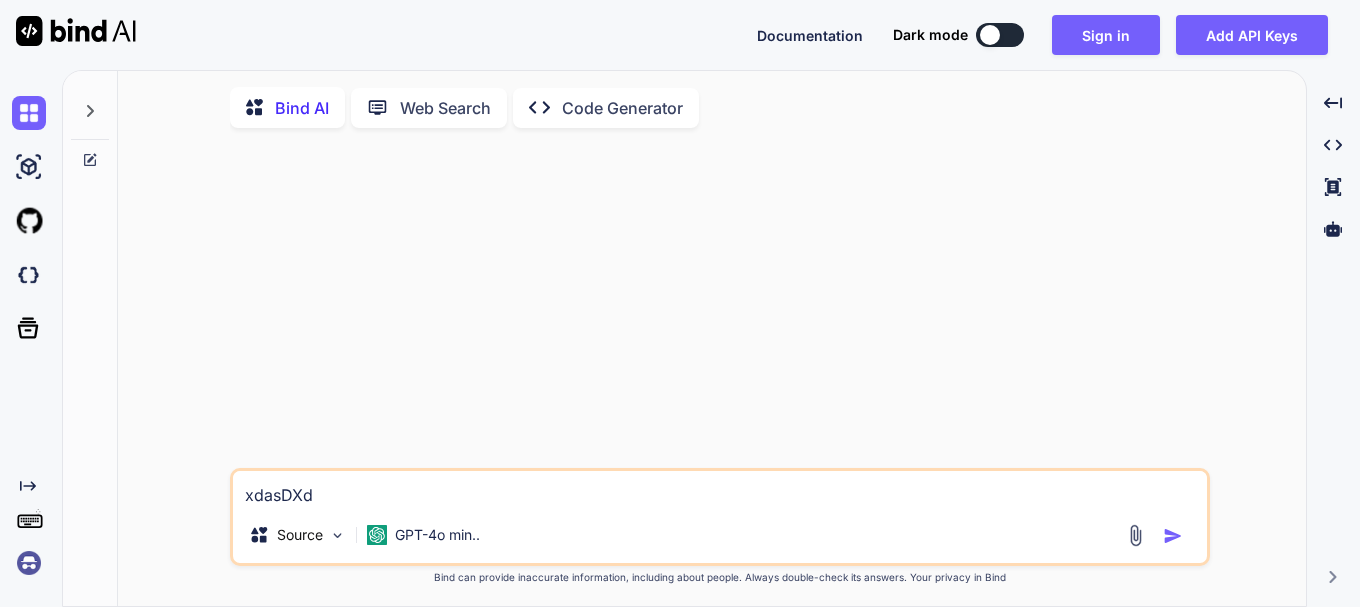type on "xdasDXdD" 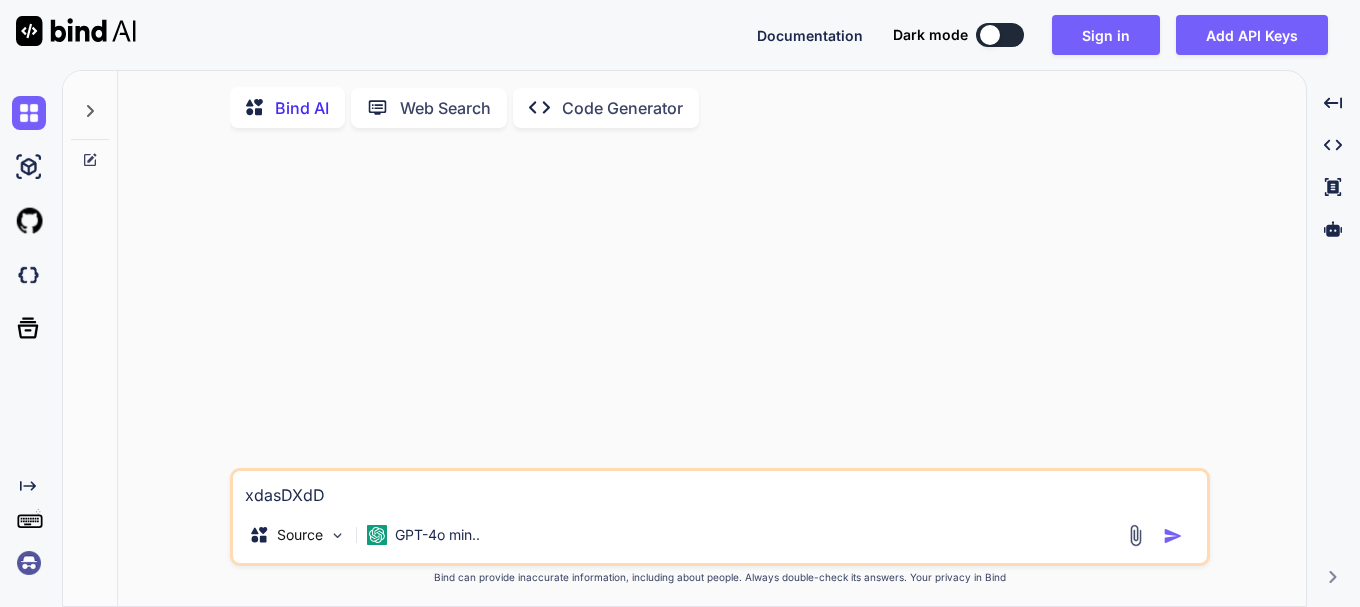 type on "xdasDXdDS" 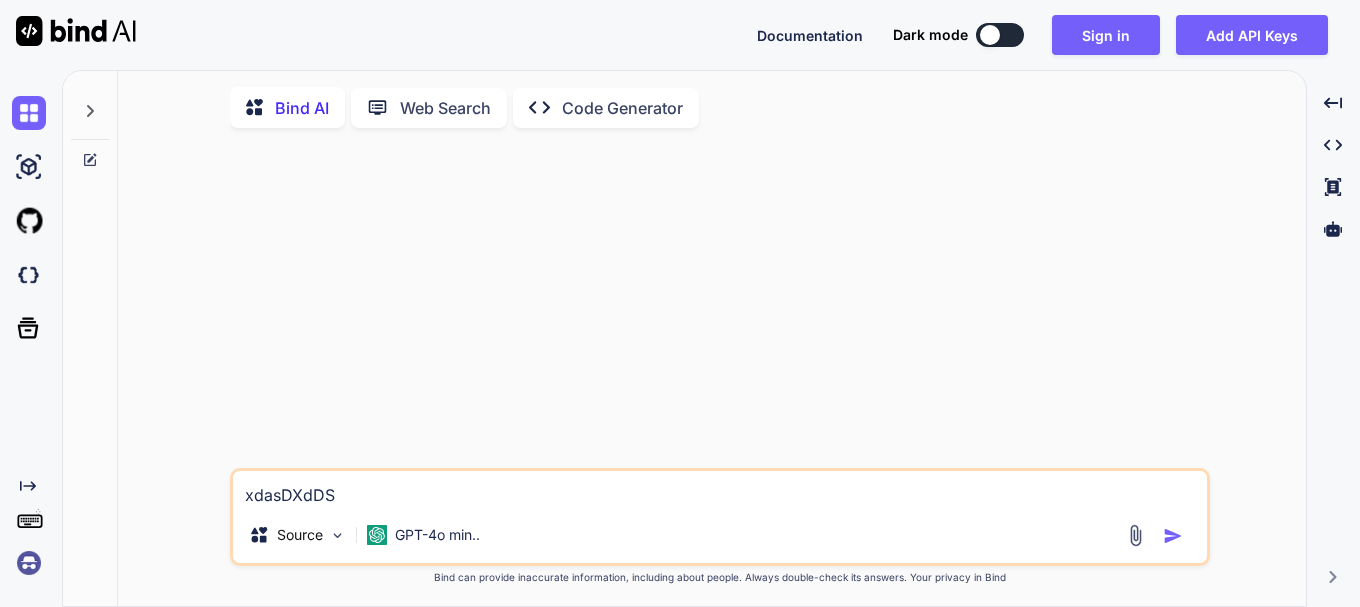 type on "xdasDXdDSd" 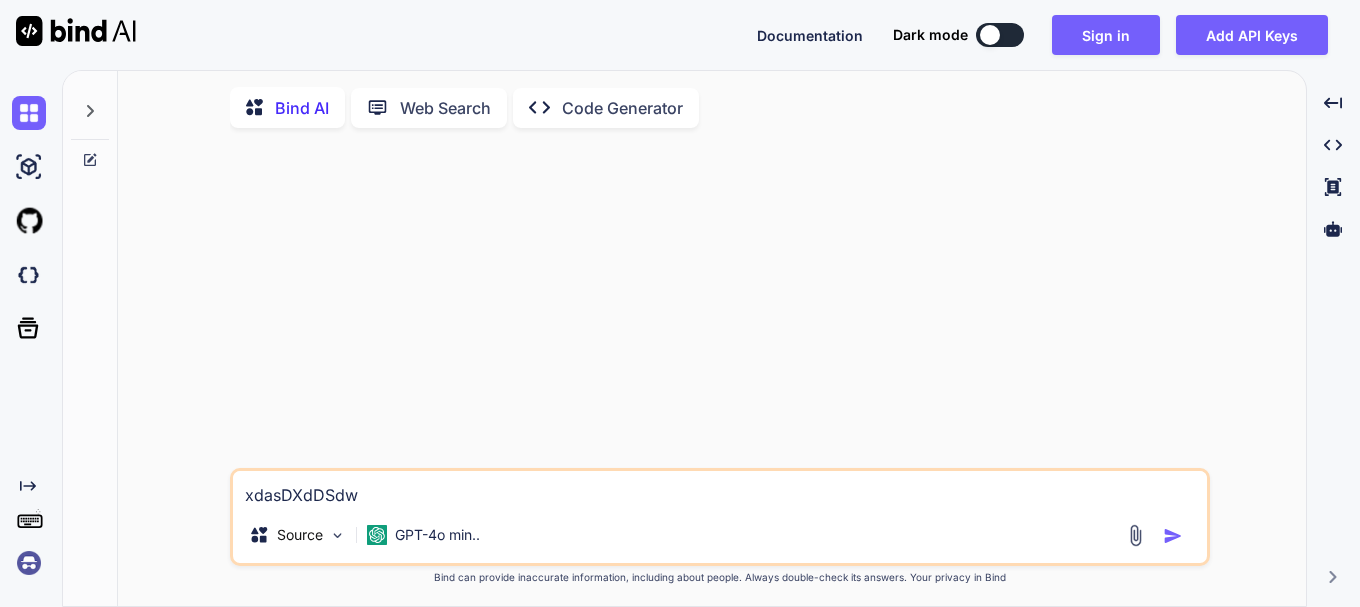 type on "xdasDXdDSdwe" 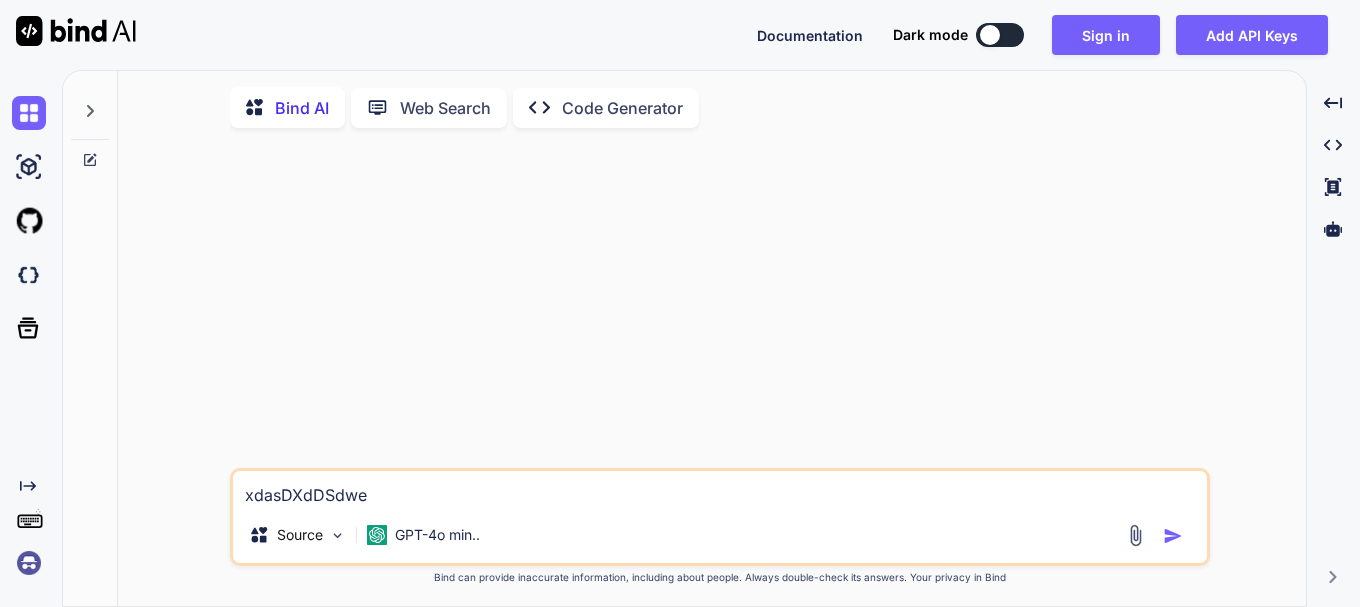 type on "xdasDXdDSdwef" 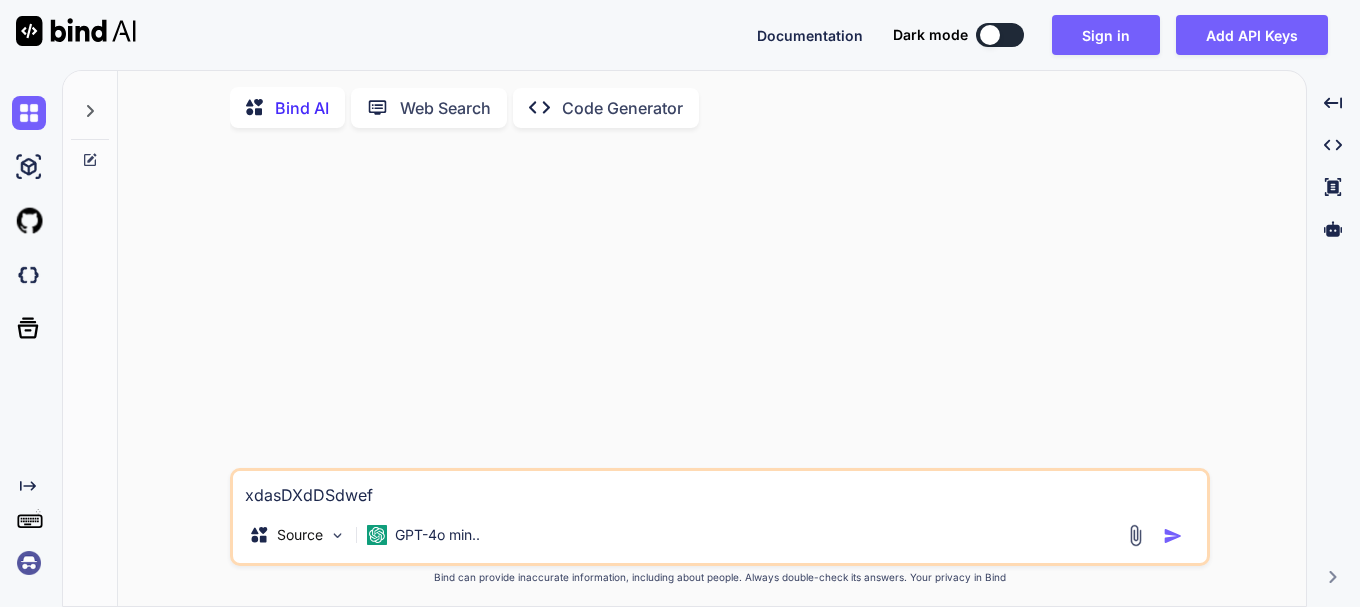 type on "xdasDXdDSdwefe" 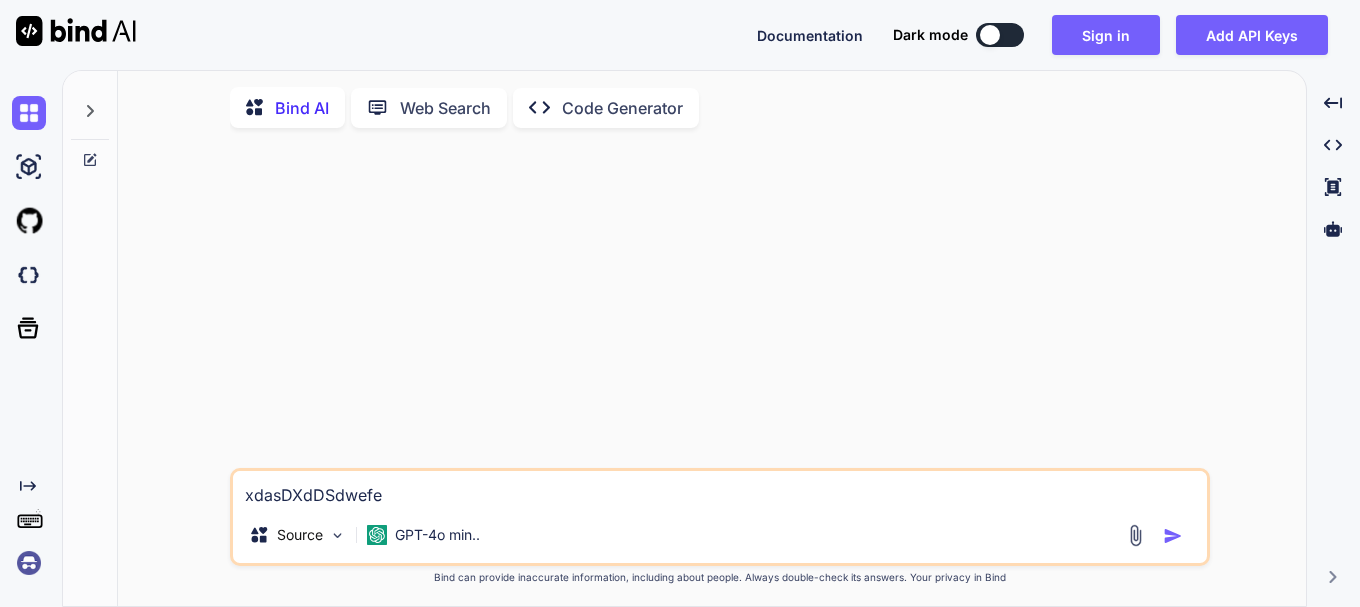 type on "x" 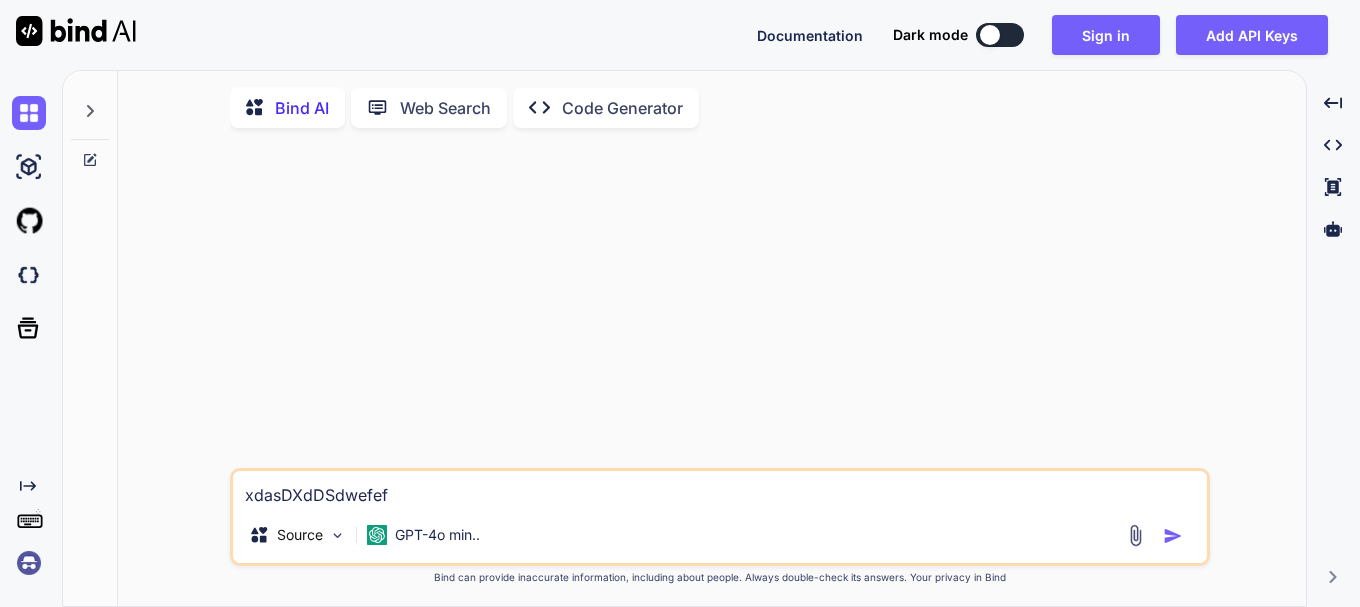 type on "xdasDXdDSdwefefg" 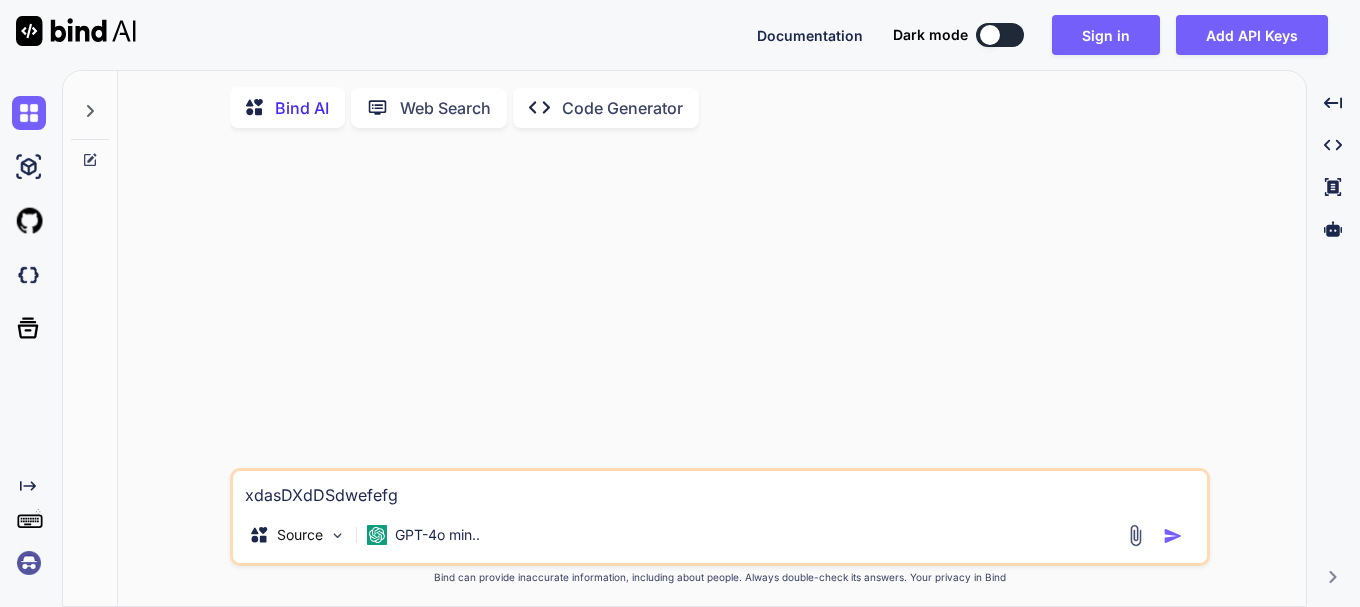 type on "xdasDXdDSdwefefge" 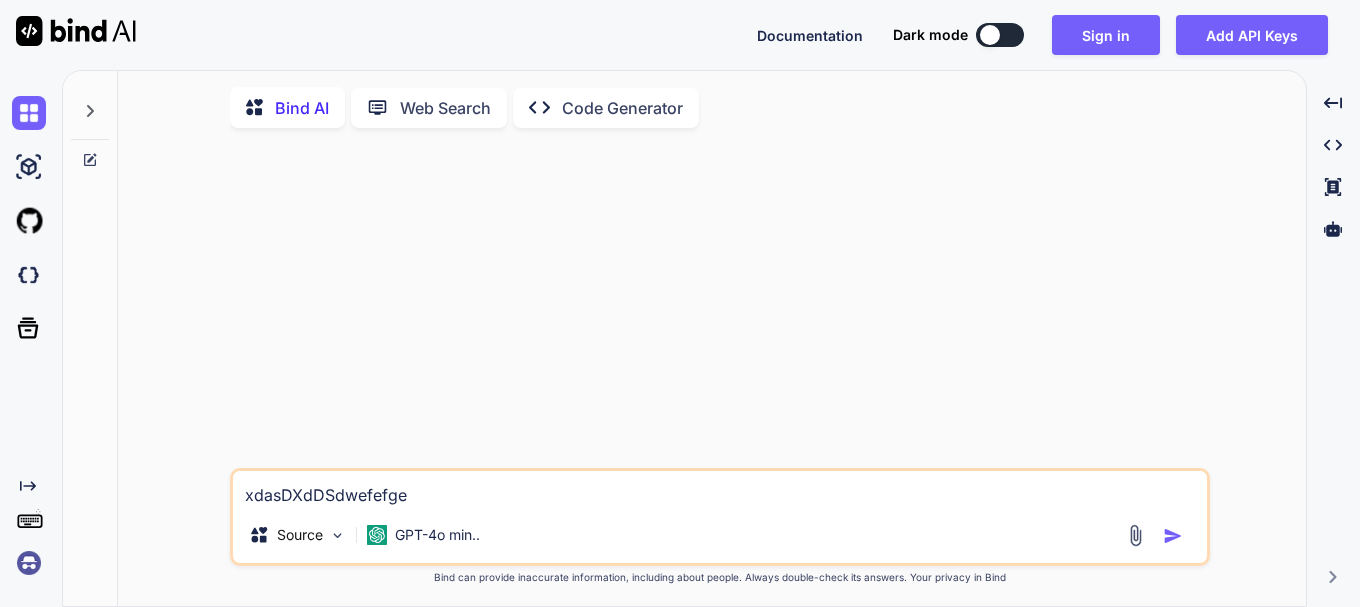 type on "x" 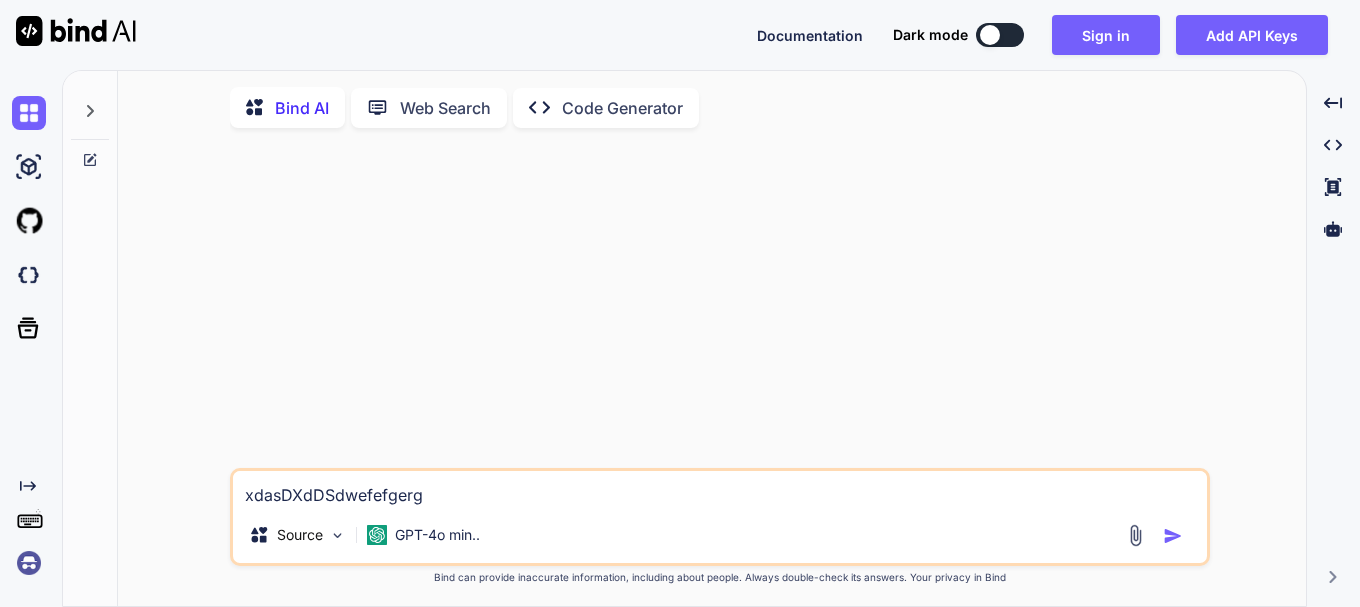 type on "xdasDXdDSdwefefgergf" 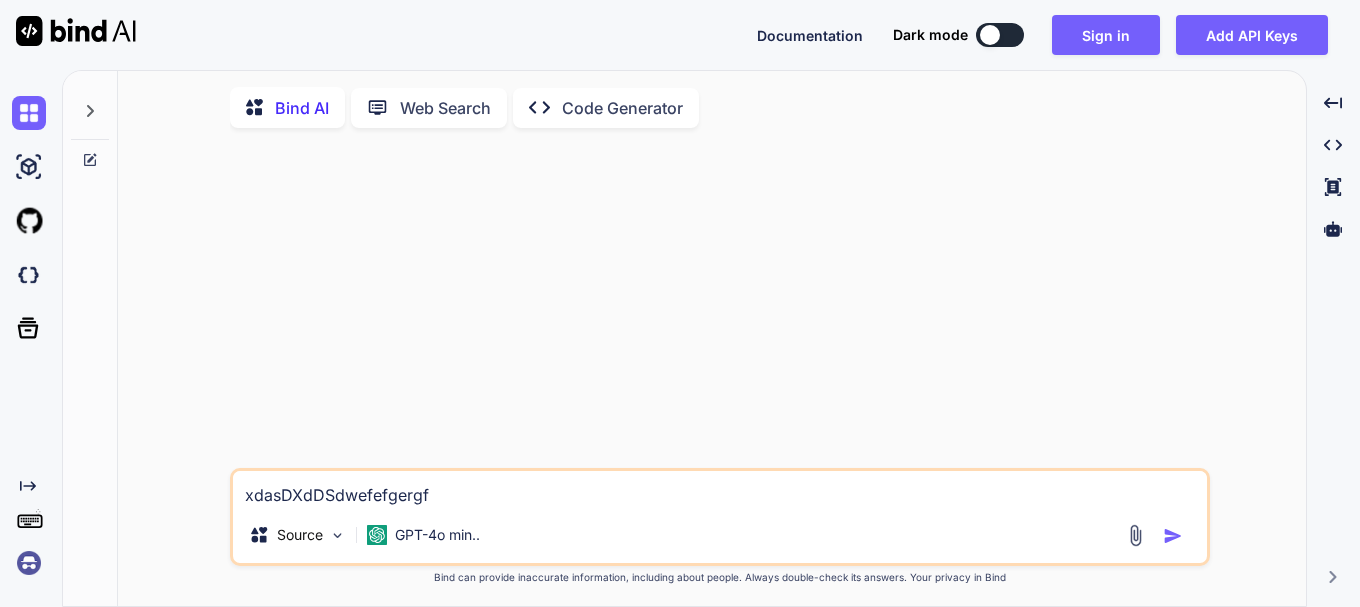 drag, startPoint x: 471, startPoint y: 506, endPoint x: 166, endPoint y: 504, distance: 305.00656 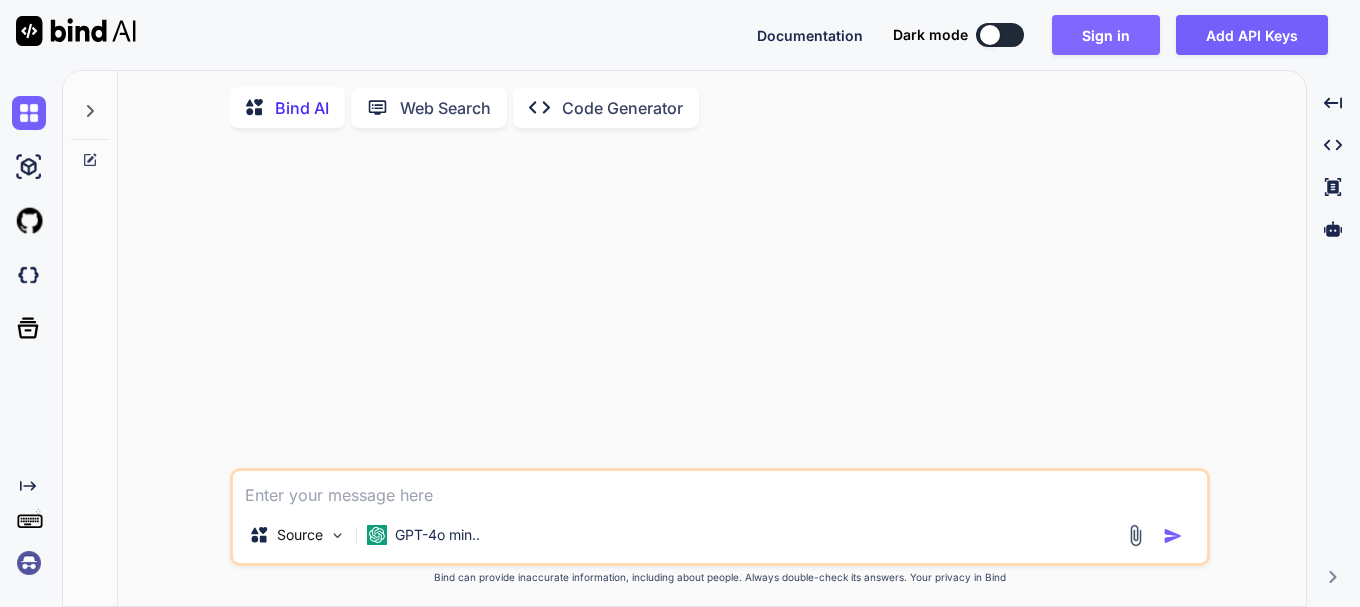 click on "Sign in" at bounding box center [1106, 35] 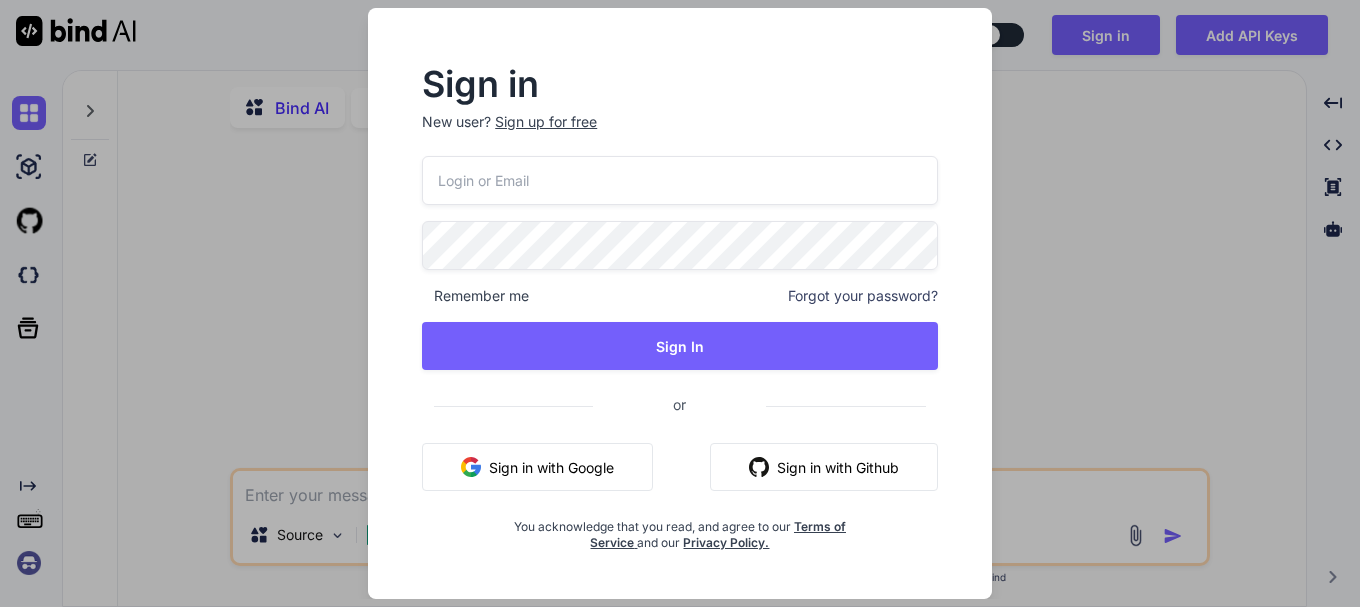click on "Sign in with Google" at bounding box center [537, 467] 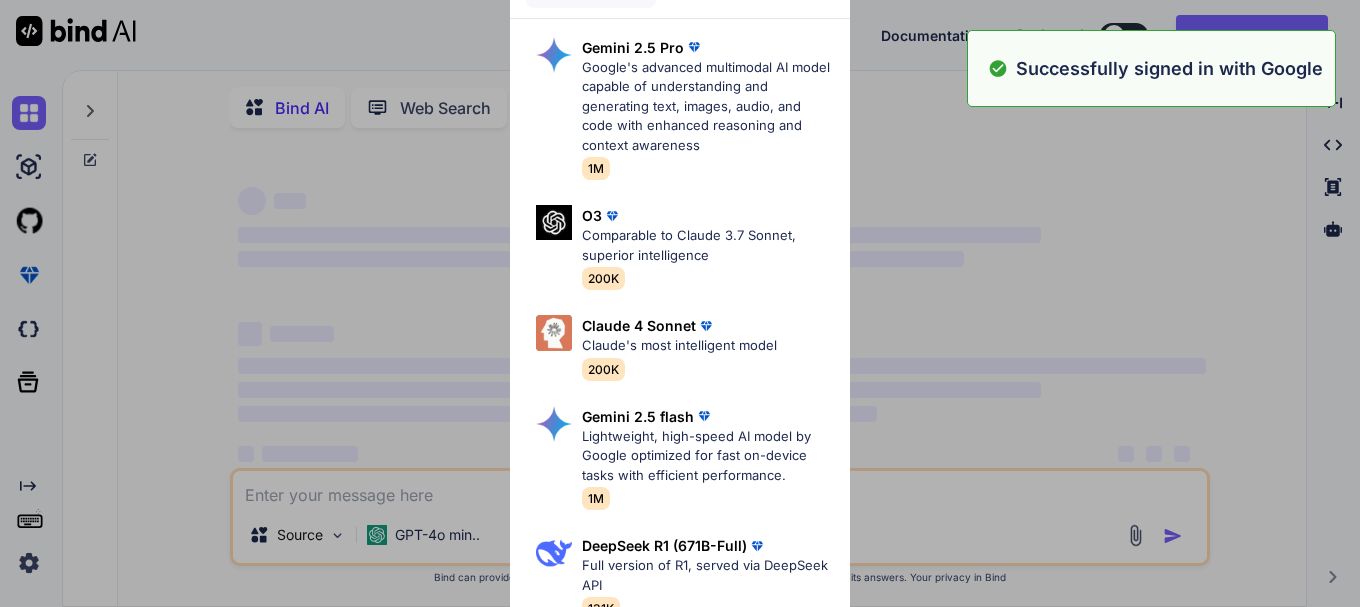 click on "Ultra Models Gemini 2.5 Pro Google's advanced multimodal AI model capable of understanding and generating text, images, audio, and code with enhanced reasoning and context awareness 1M O3 Comparable to Claude 3.7 Sonnet, superior intelligence 200K Claude 4 Sonnet Claude's most intelligent model 200K Gemini 2.5 flash Lightweight, high-speed AI model by Google optimized for fast on-device tasks with efficient performance. 1M DeepSeek R1 (671B-Full) Full version of R1, served via DeepSeek API 131K Claude 3.7 Sonnet (Anthropic) Claude's most intelligent model 200K O4 mini OpenAI's most advanced reasoning model series 200K DeepSeek R1 (70B-Distill US Hosted) Reasoning at 1000 tokens/second, beats GPT-o1 & Claude 3.5 Sonnet 128k" at bounding box center [680, 303] 